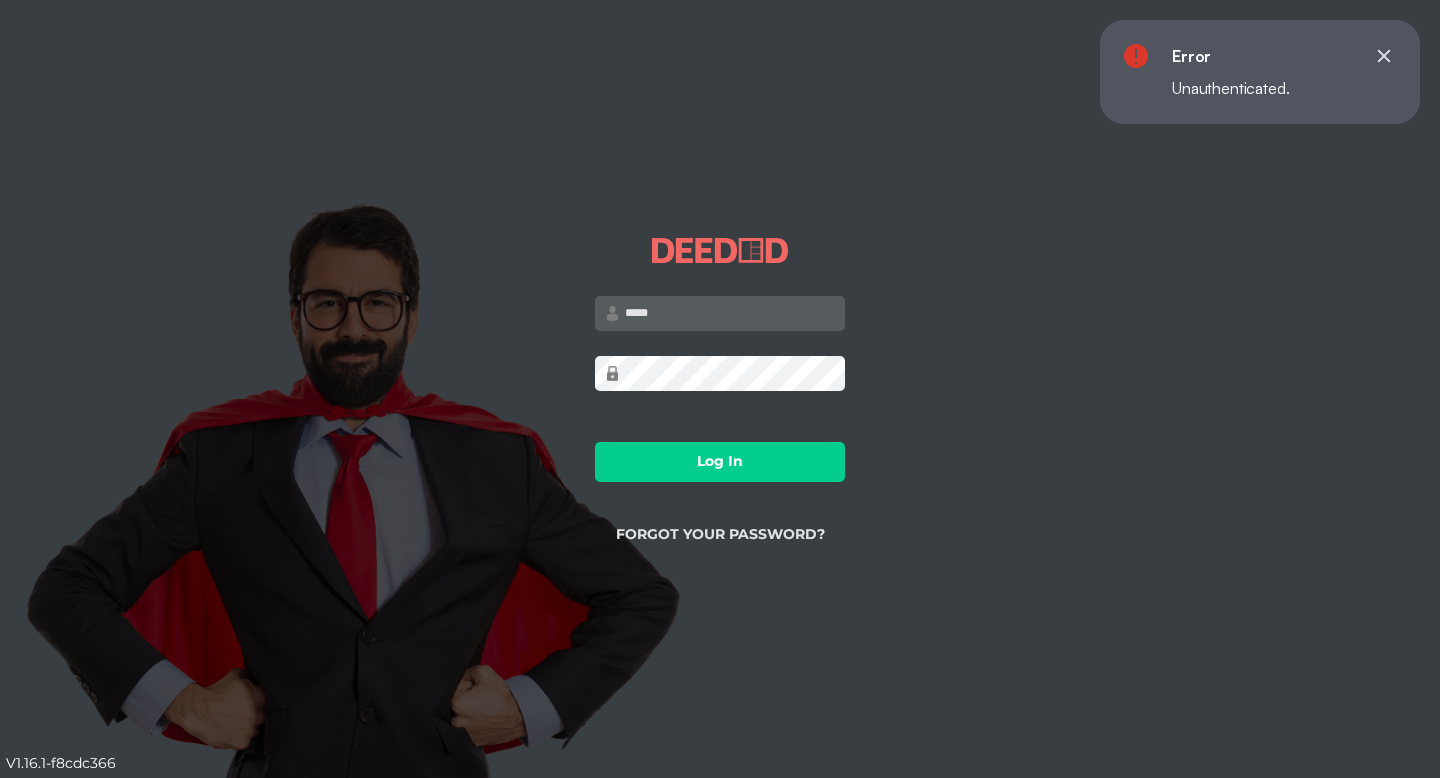 scroll, scrollTop: 0, scrollLeft: 0, axis: both 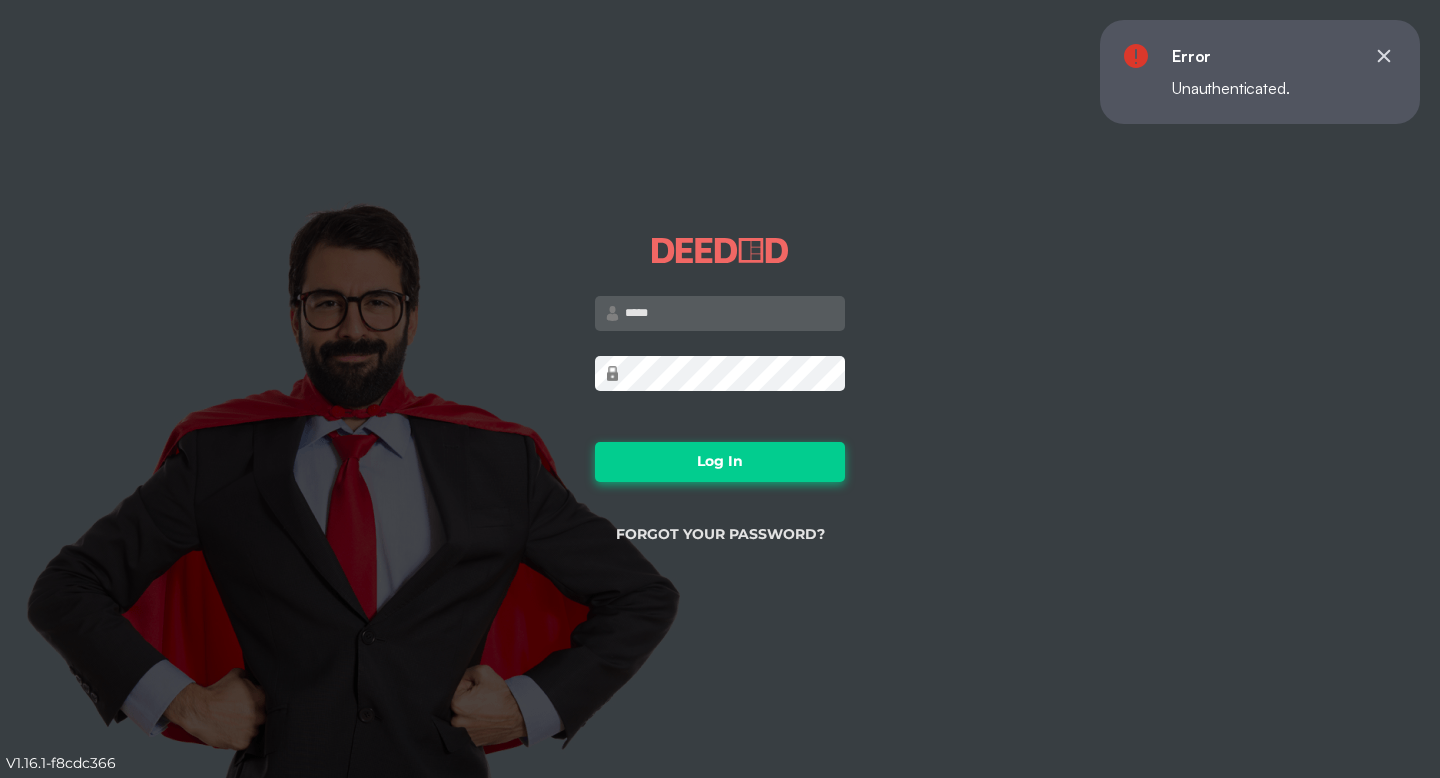 type on "**********" 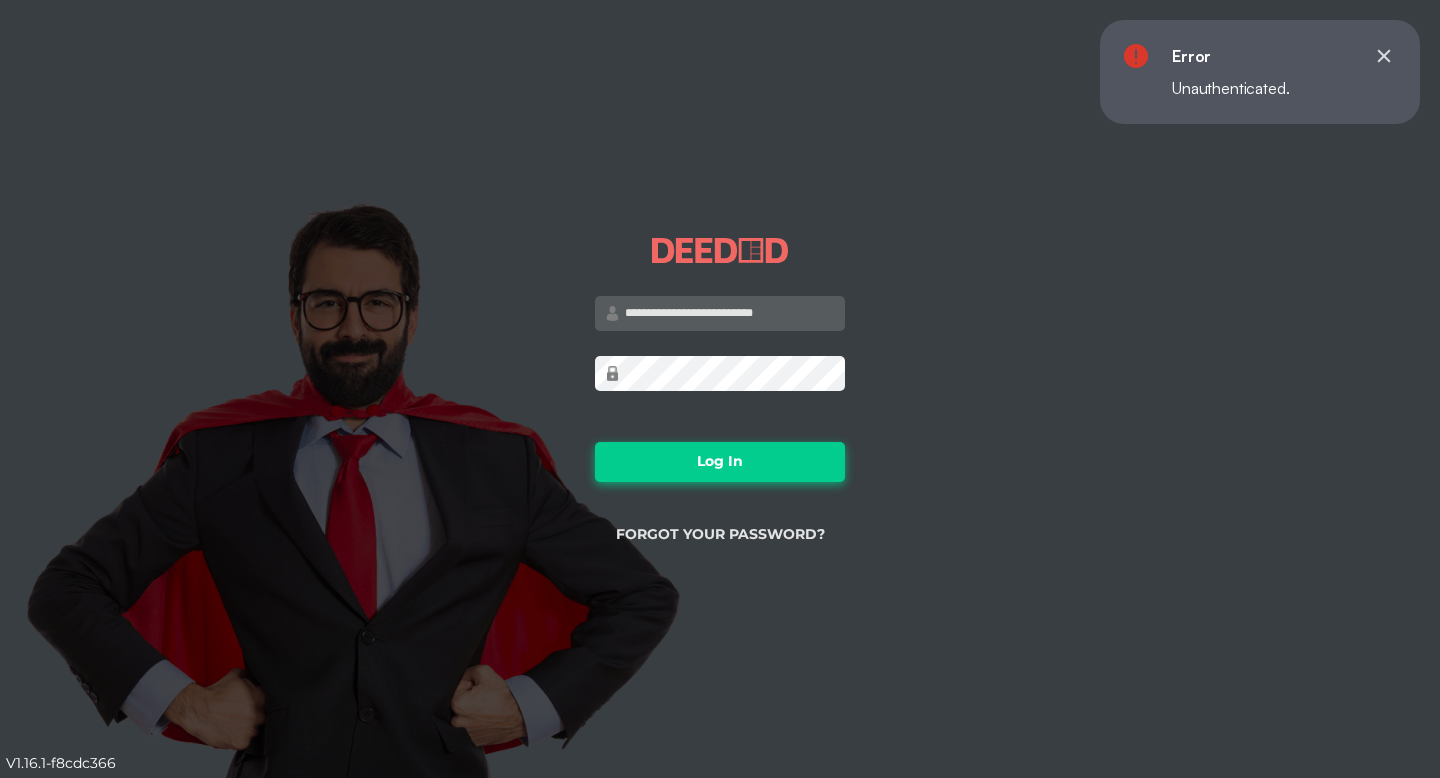 click on "Log In" at bounding box center [720, 462] 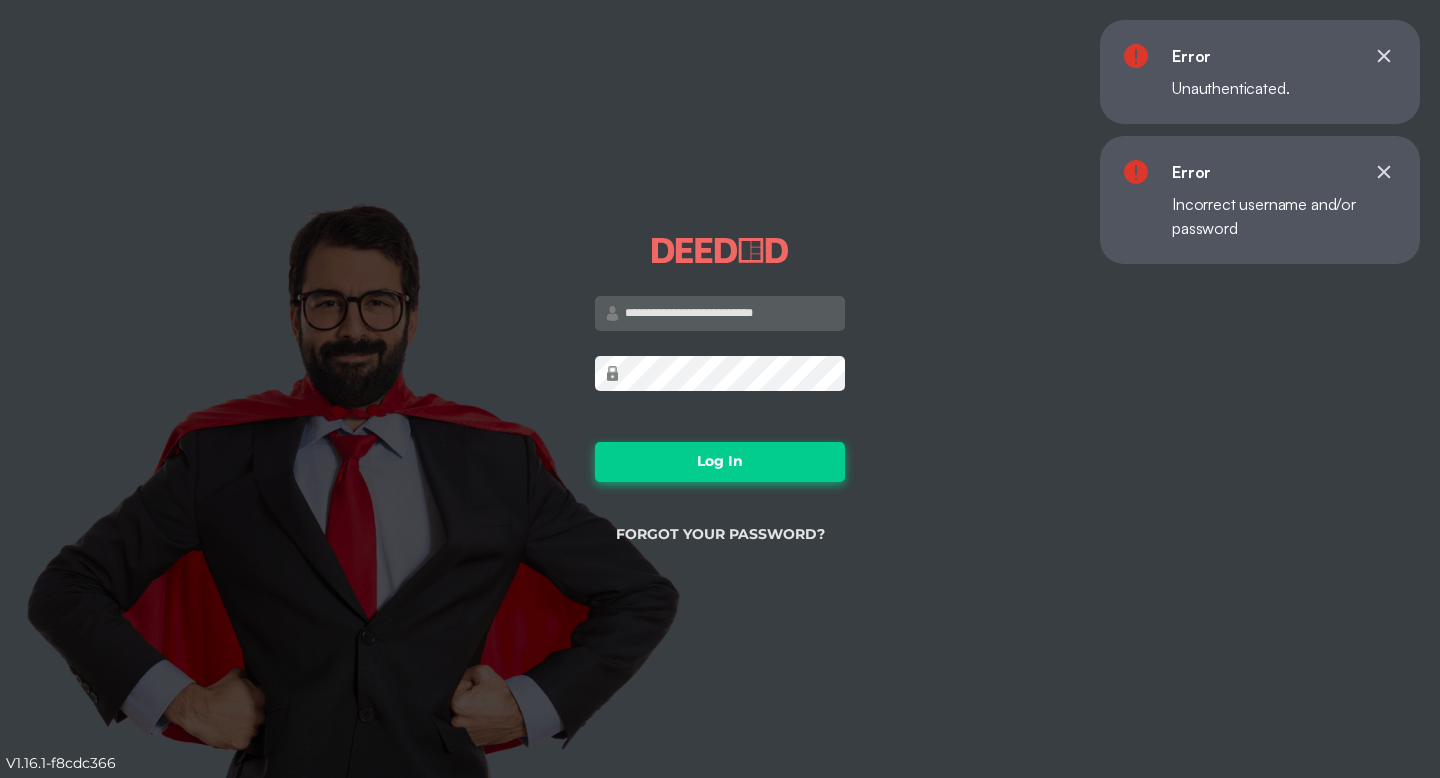click on "Log In" at bounding box center [720, 462] 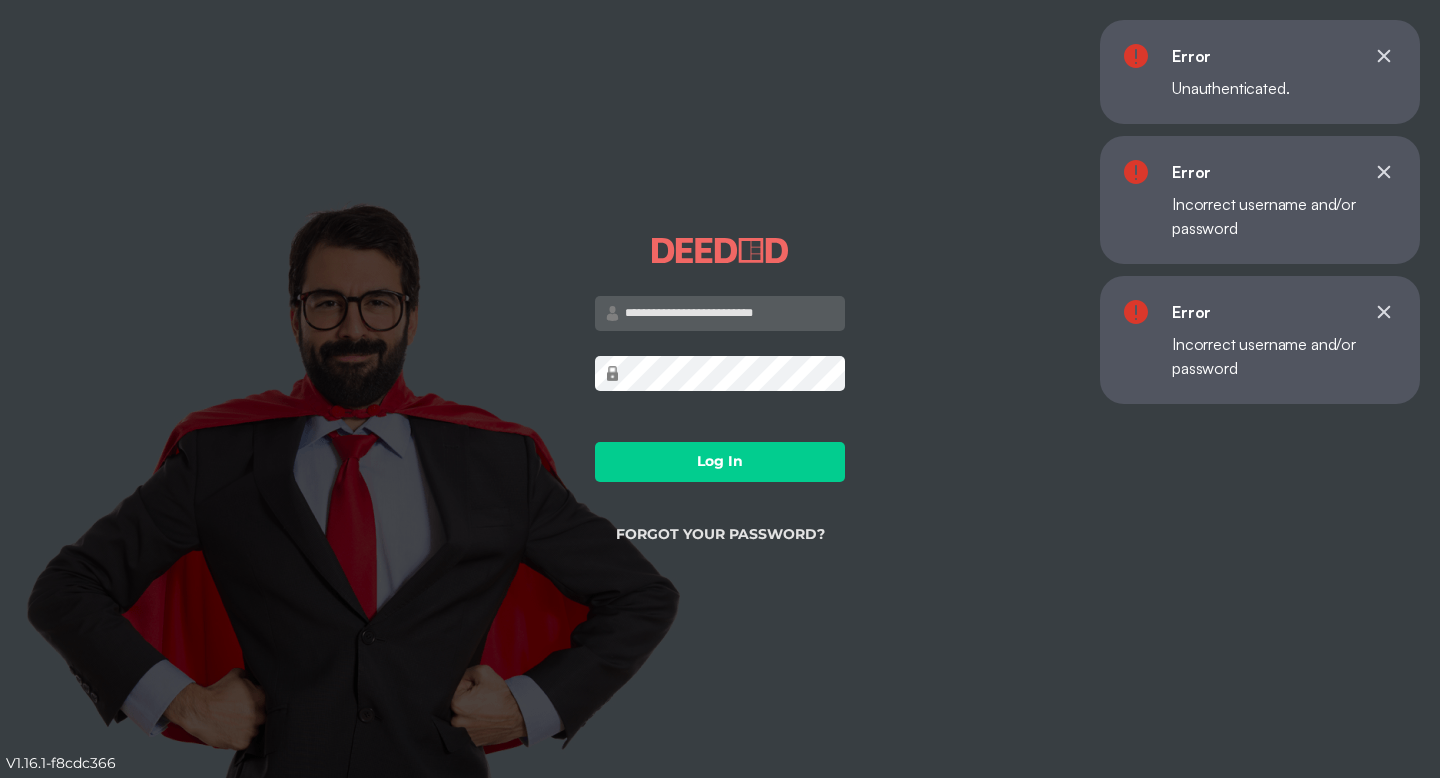 click at bounding box center (1384, 56) 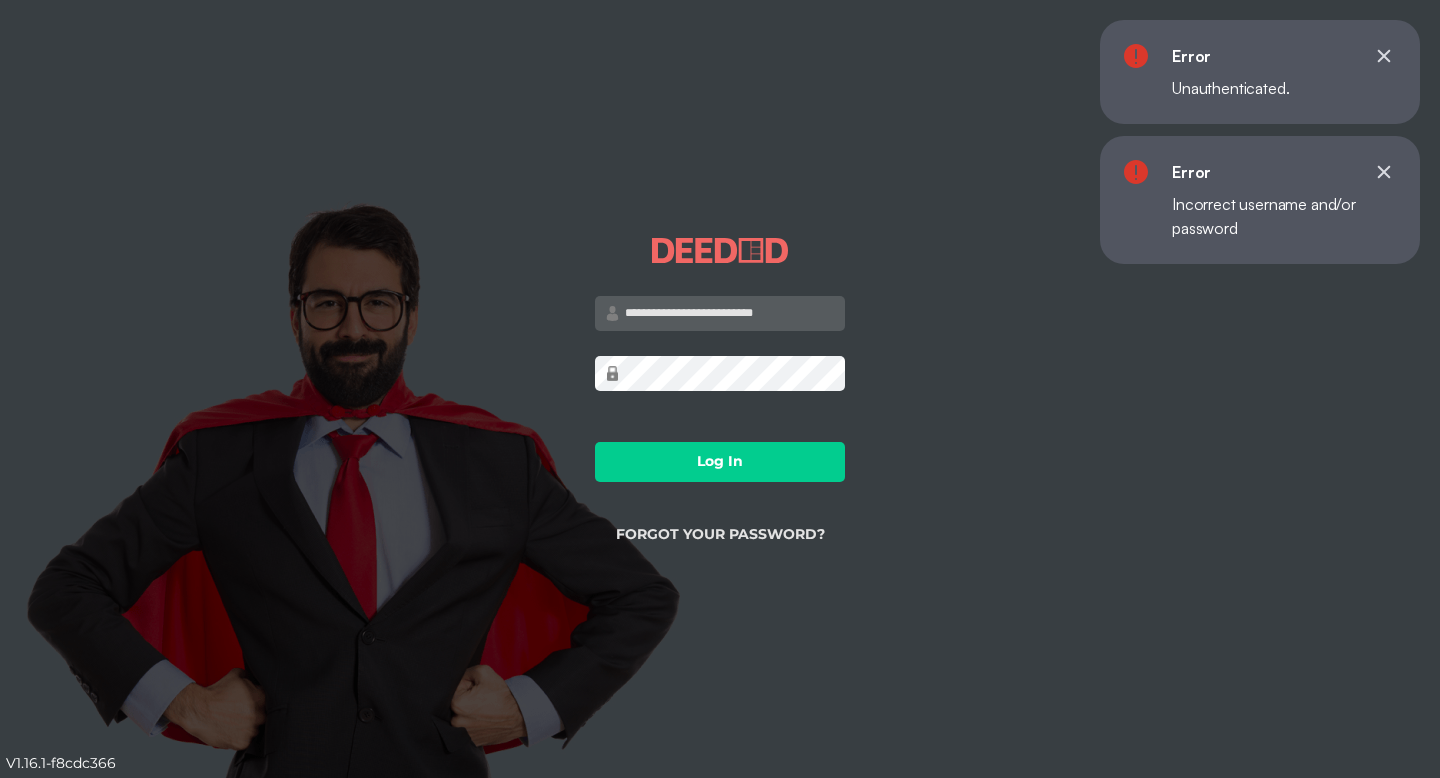 click at bounding box center [1384, 56] 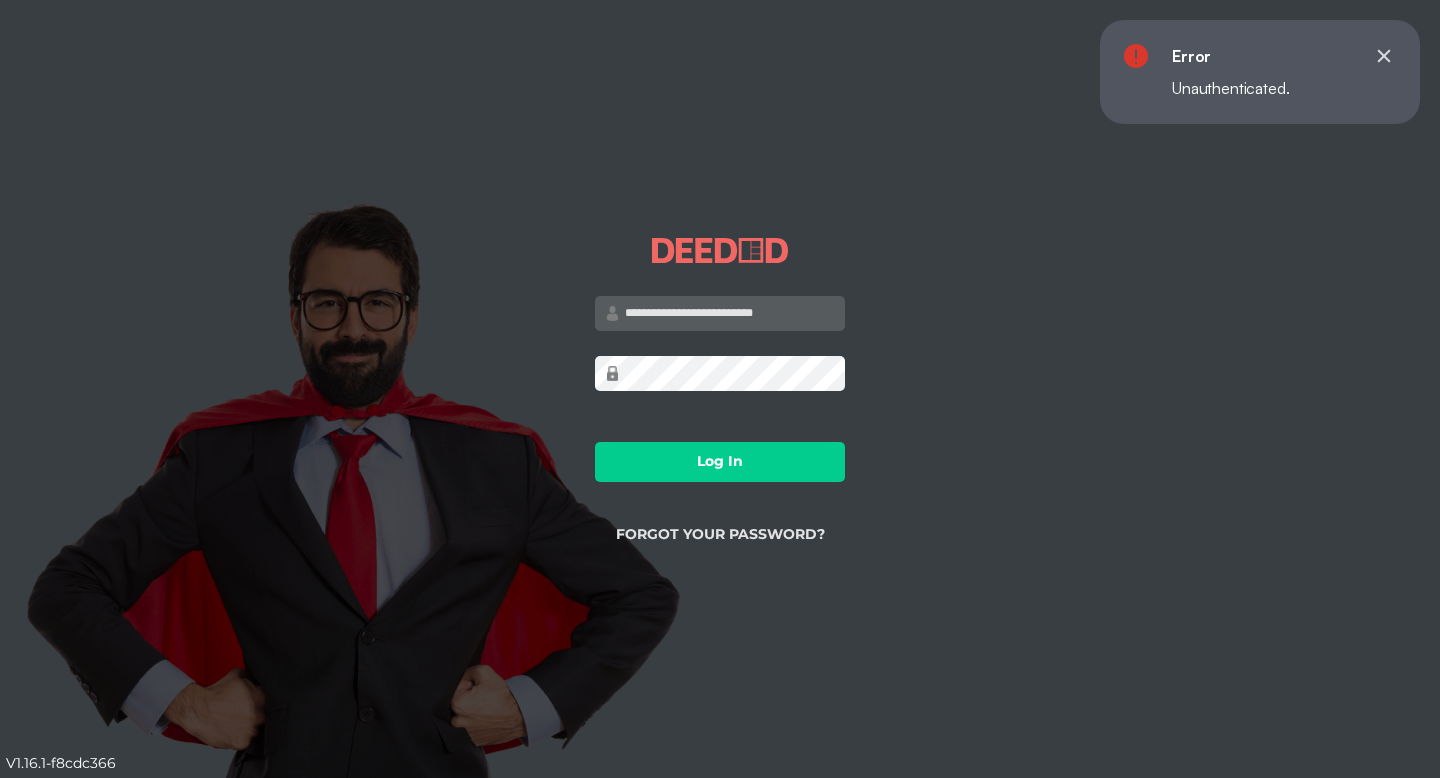 click at bounding box center [1384, 56] 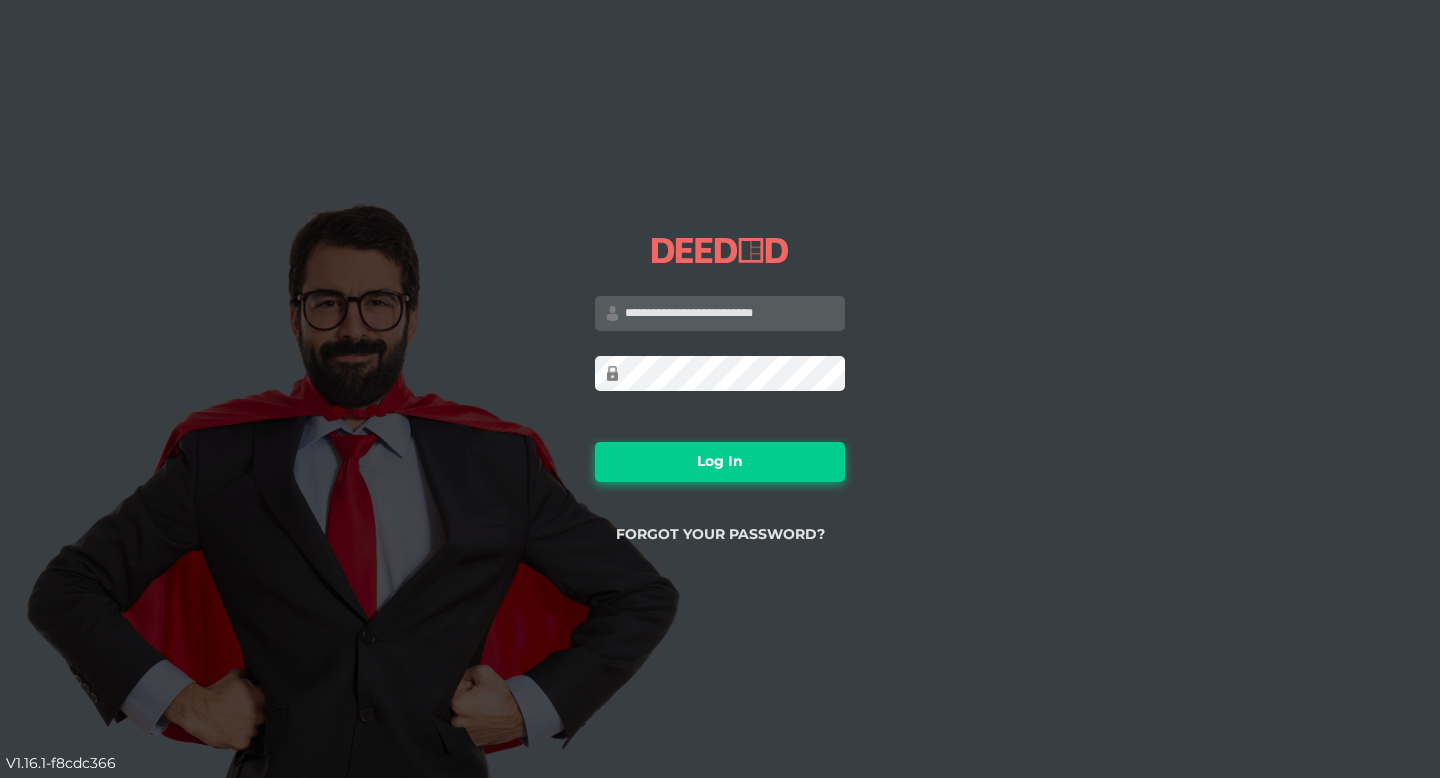 click on "Log In" at bounding box center [720, 462] 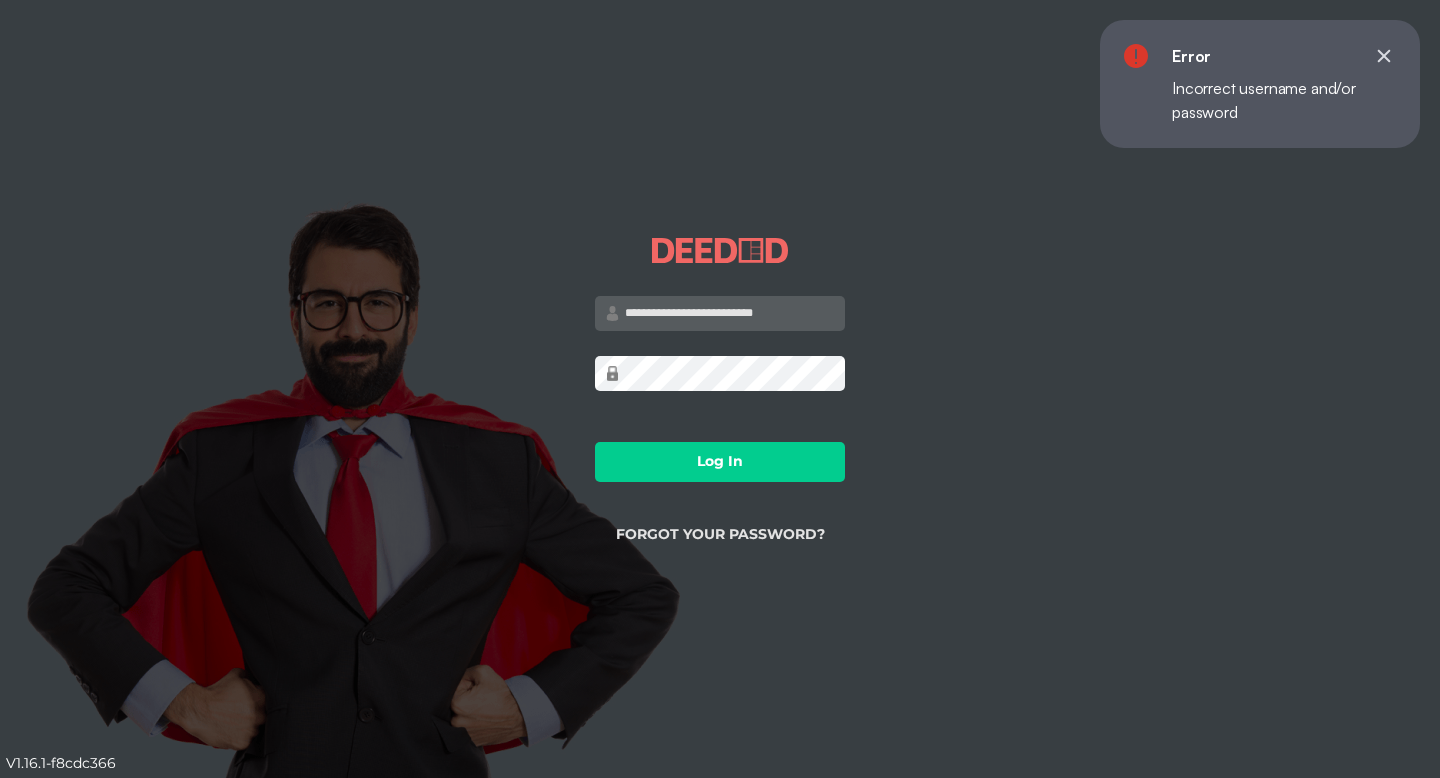 click on "**********" at bounding box center (720, 389) 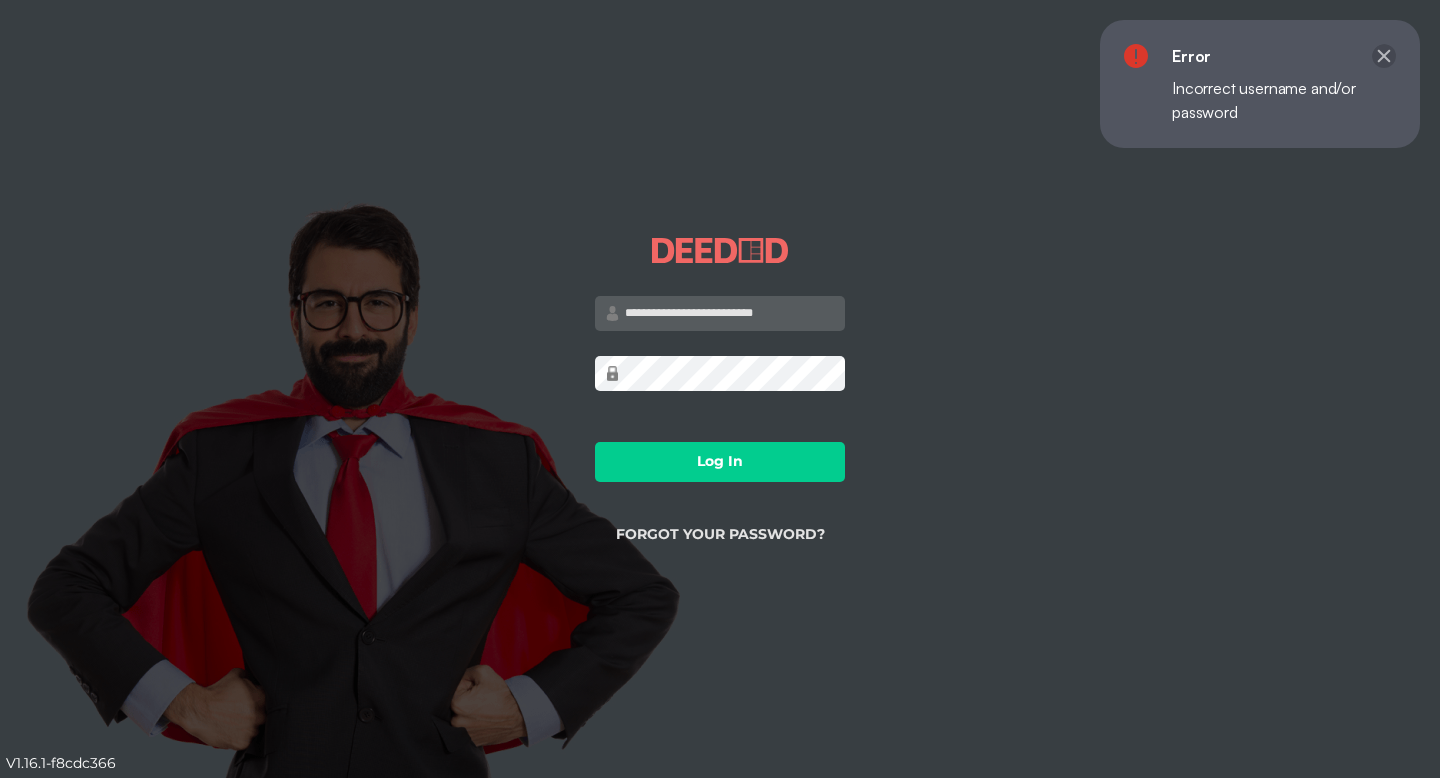 click at bounding box center [1384, 56] 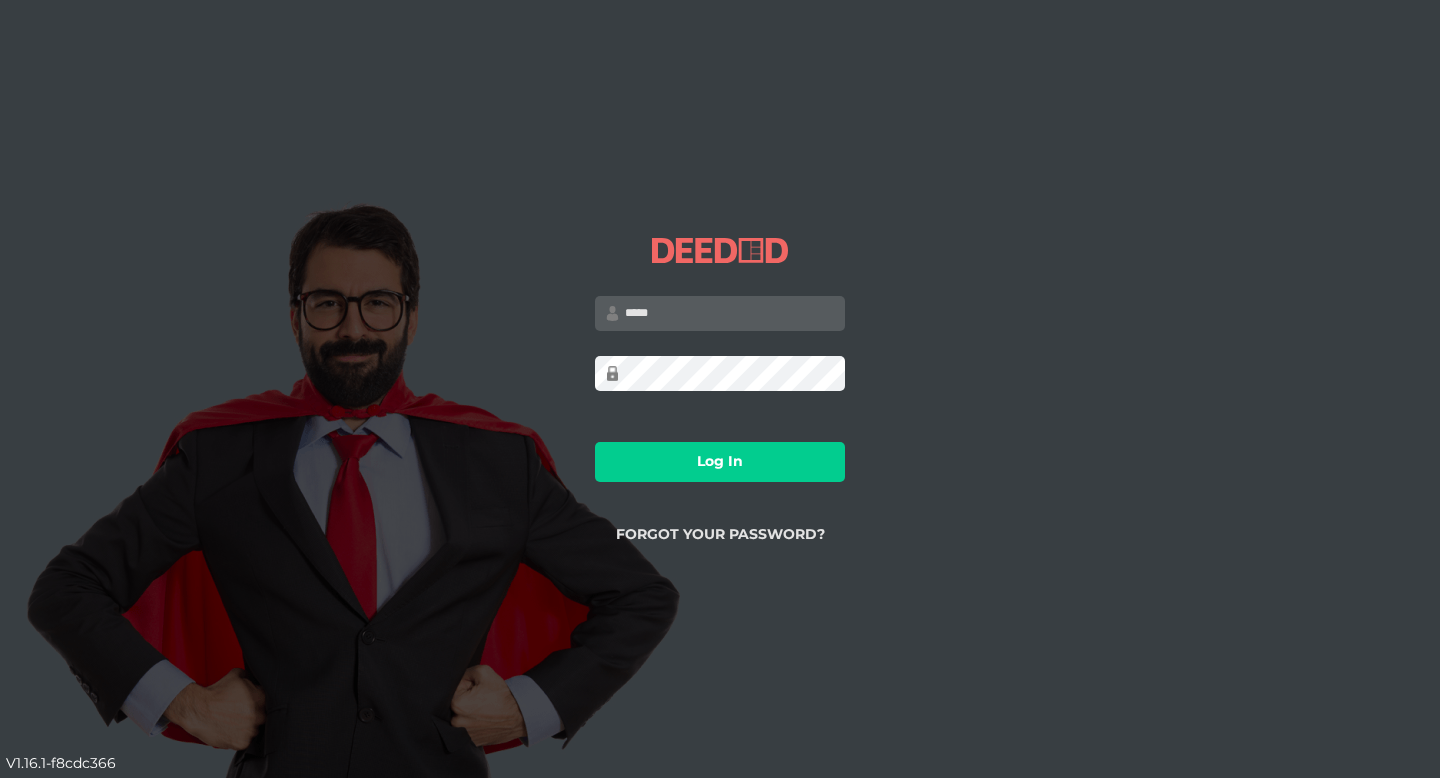 scroll, scrollTop: 0, scrollLeft: 0, axis: both 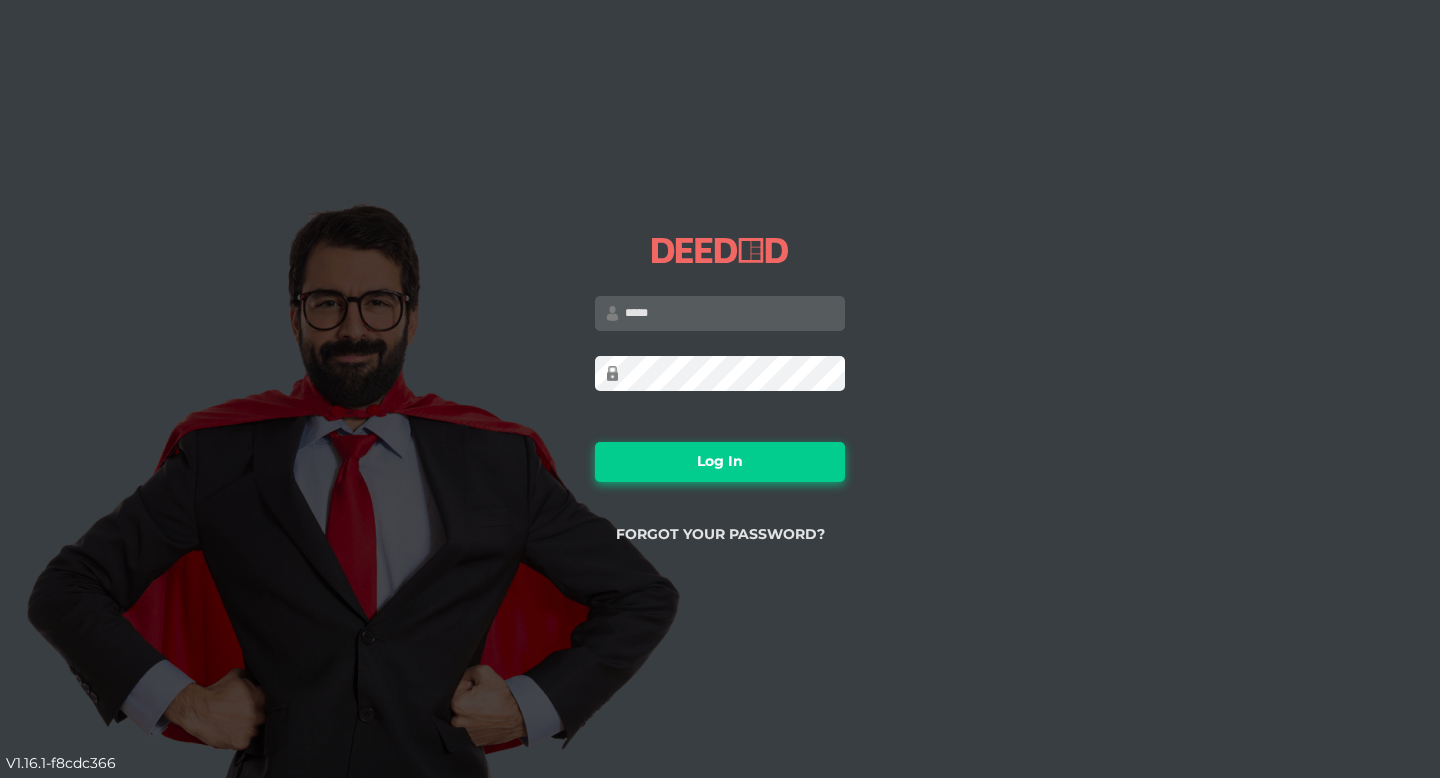 type on "**********" 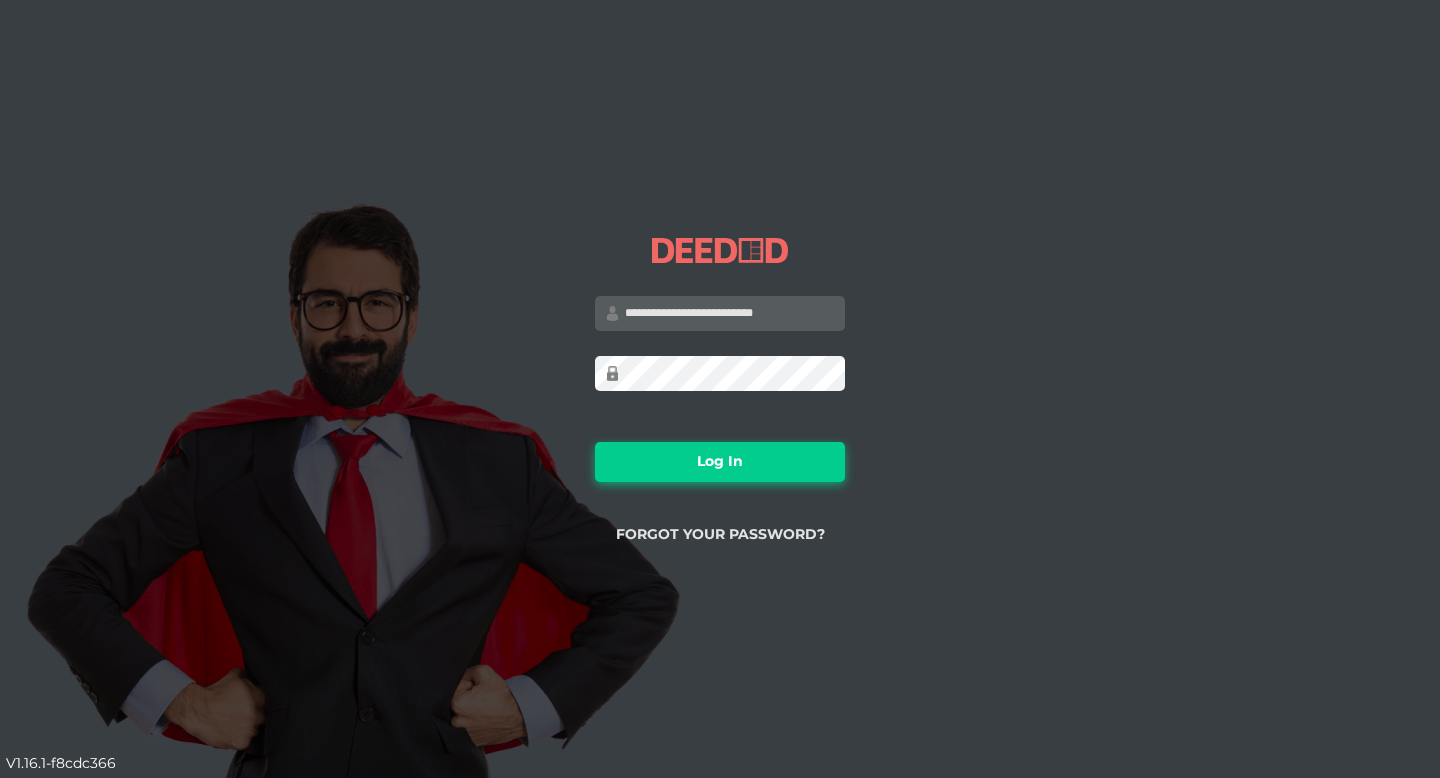 click on "Log In" at bounding box center (720, 462) 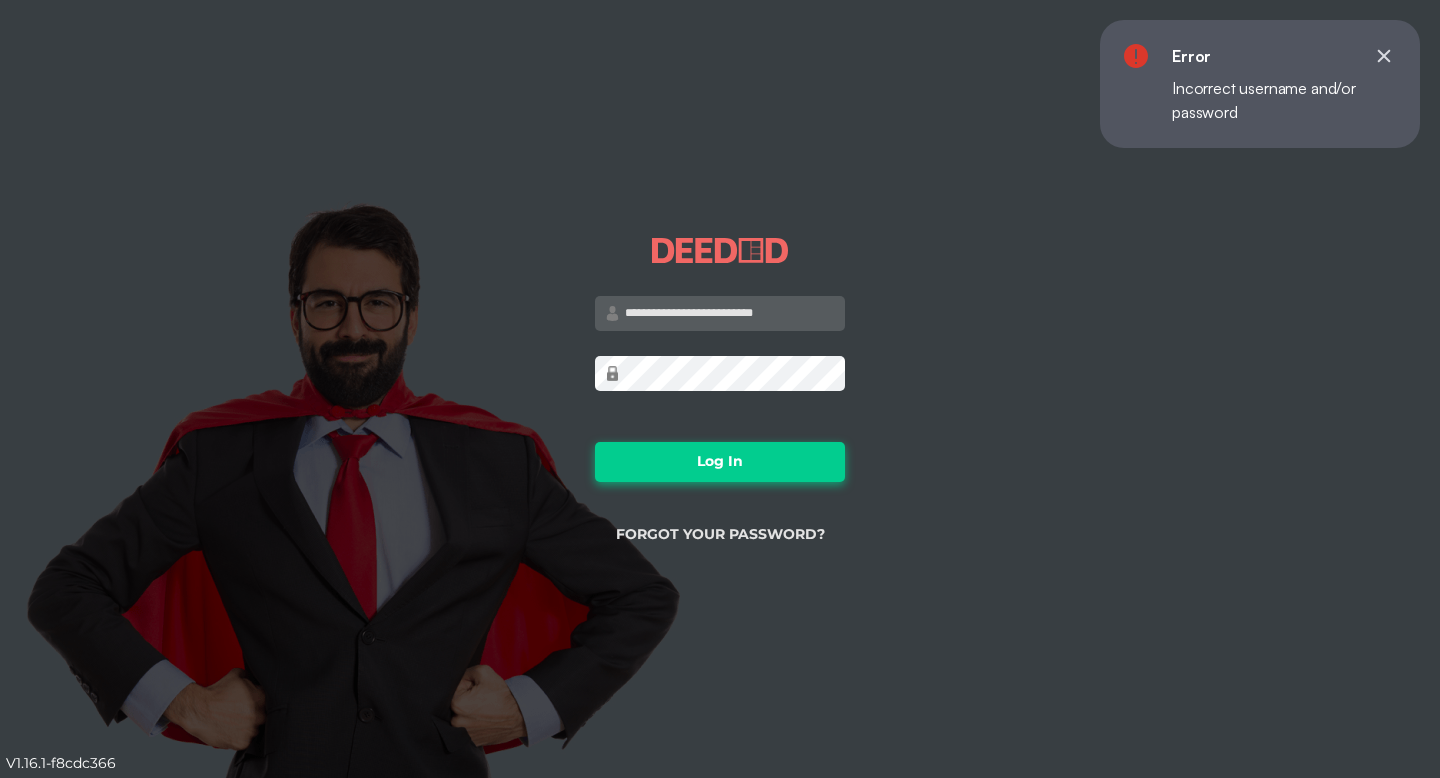 click on "Log In" at bounding box center [720, 462] 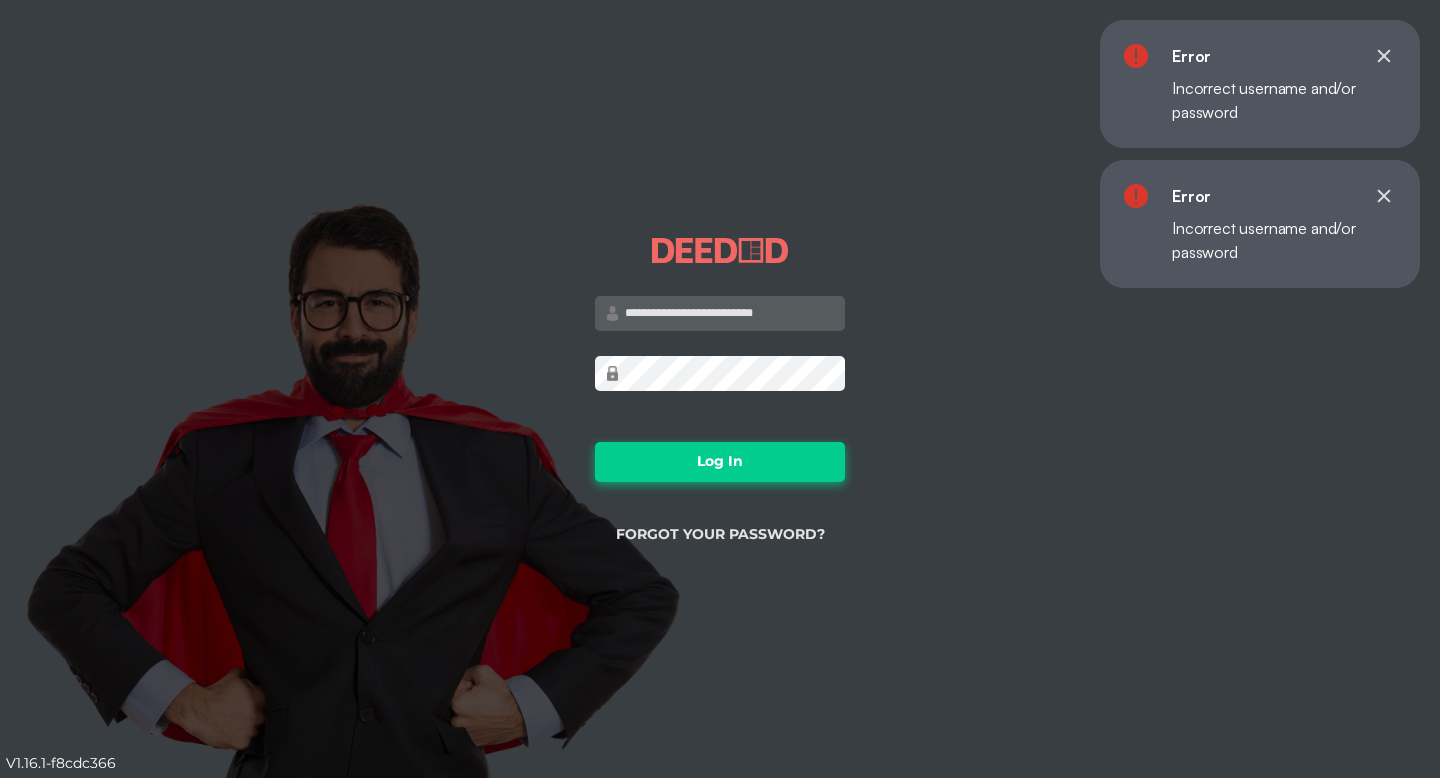 click on "Log In" at bounding box center (720, 462) 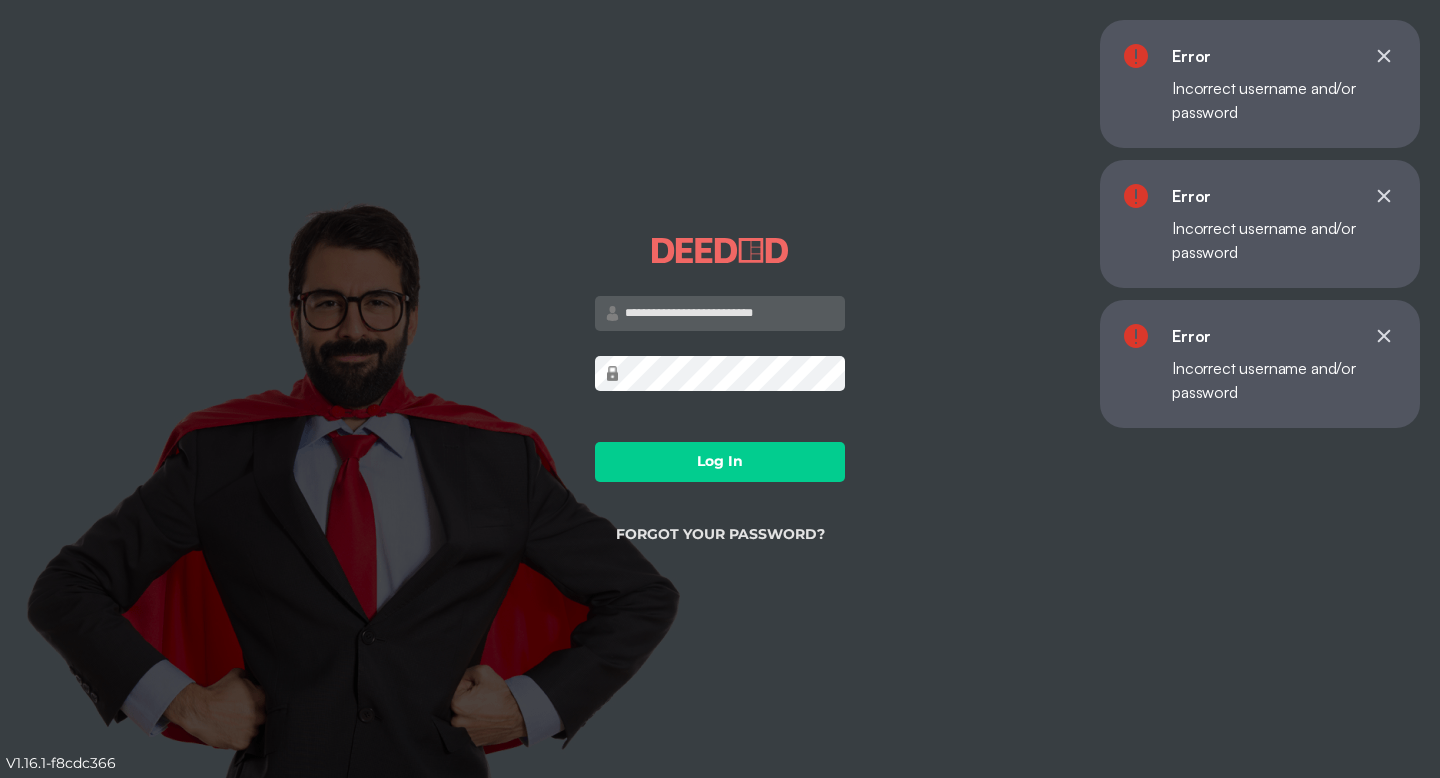 click on "**********" at bounding box center (720, 389) 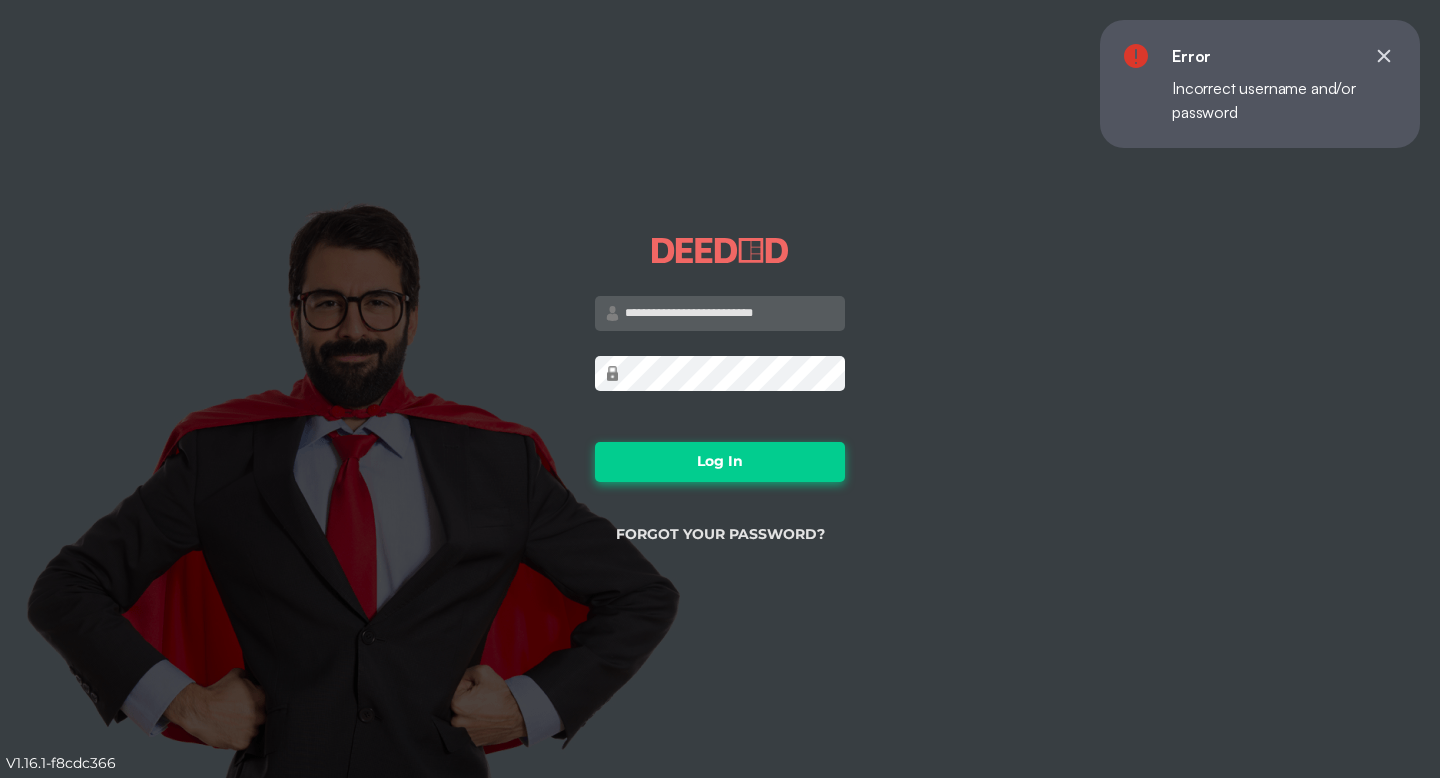 click on "Log In" at bounding box center (720, 462) 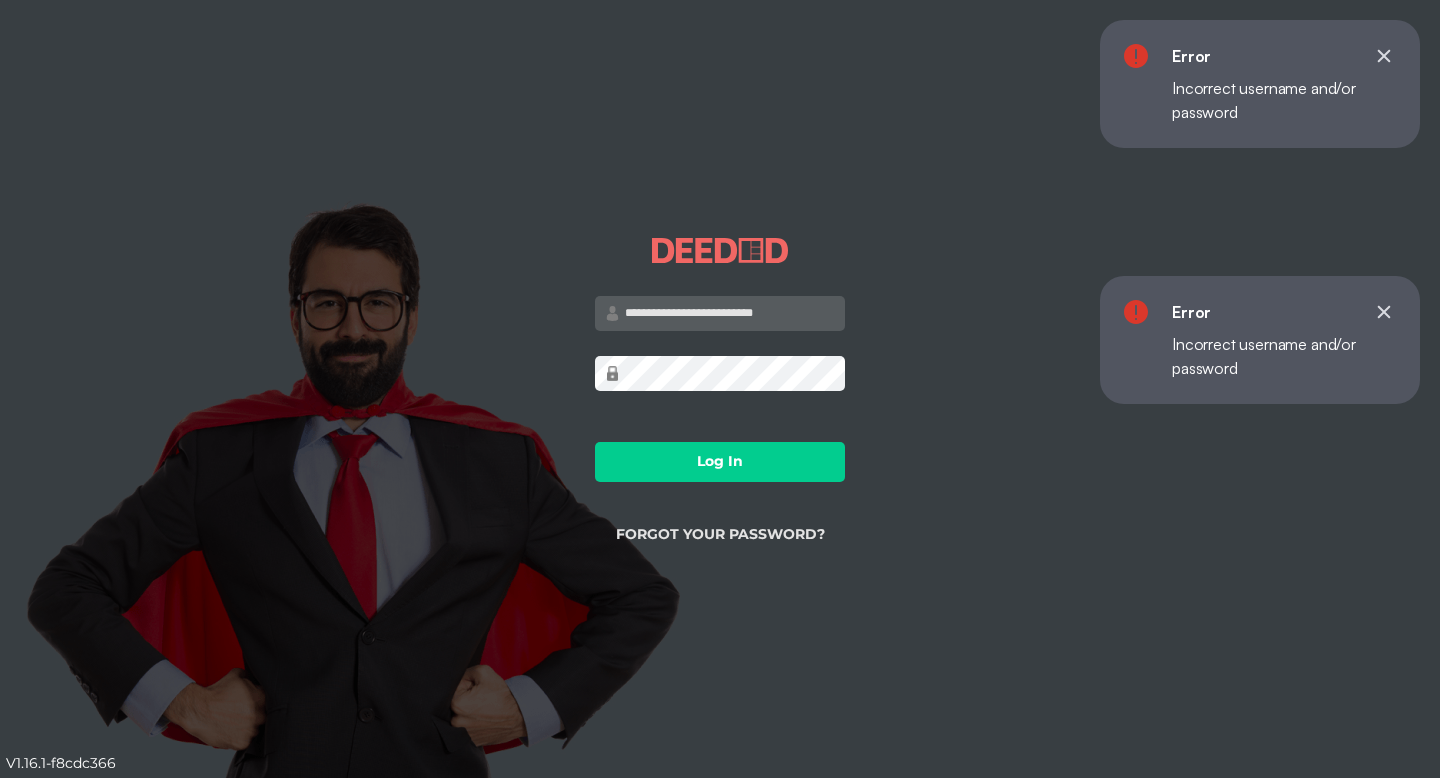 click on "**********" at bounding box center (720, 389) 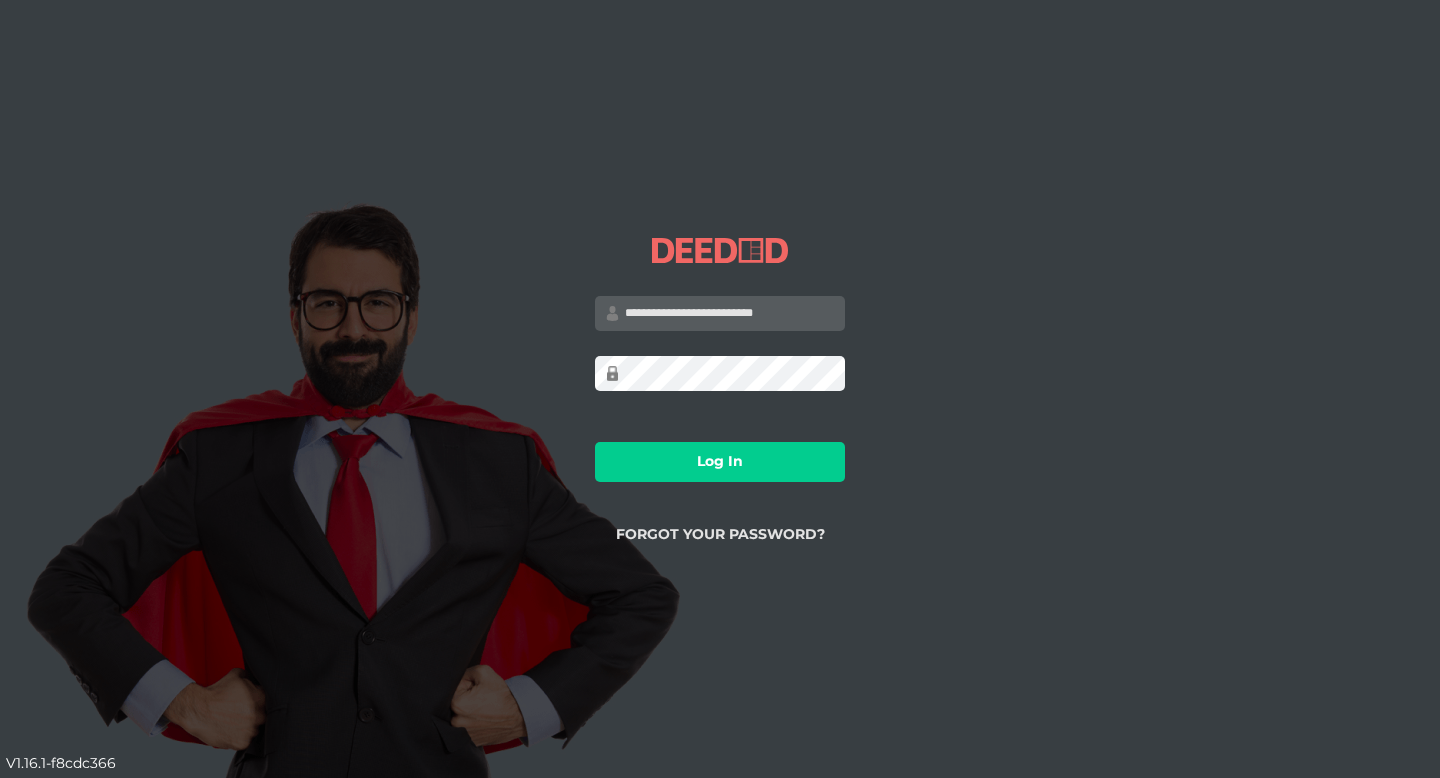 click on "Log In" at bounding box center [720, 462] 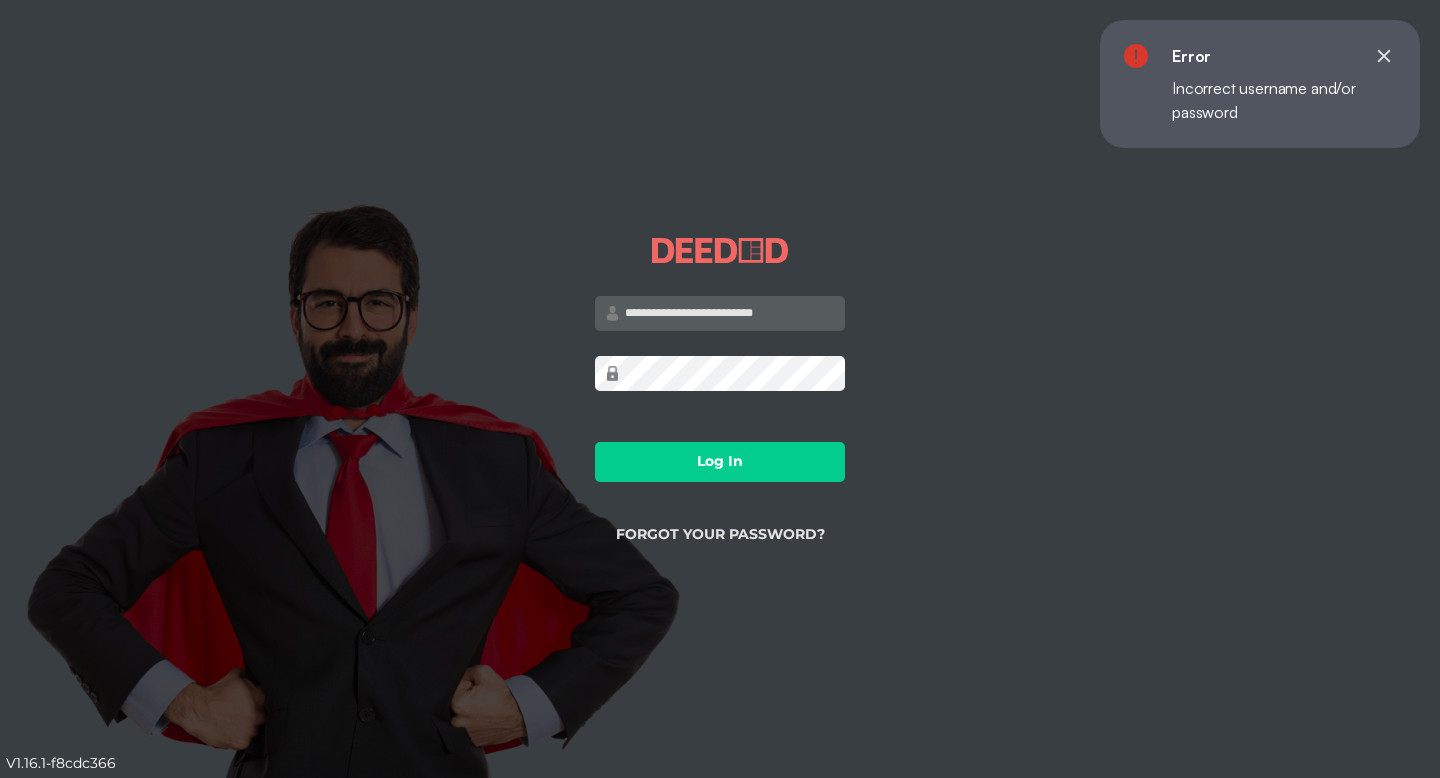click on "**********" at bounding box center (720, 389) 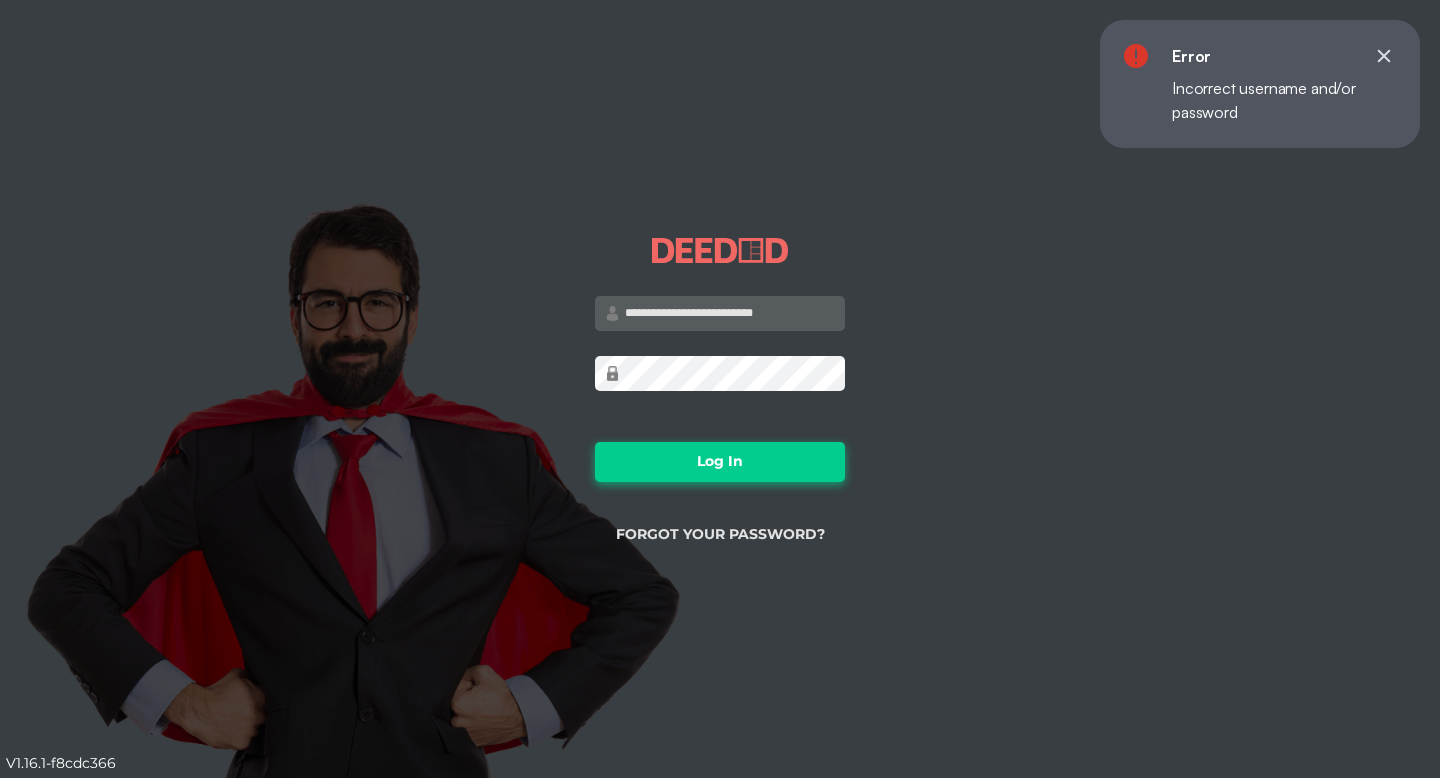 click on "Log In" at bounding box center [720, 462] 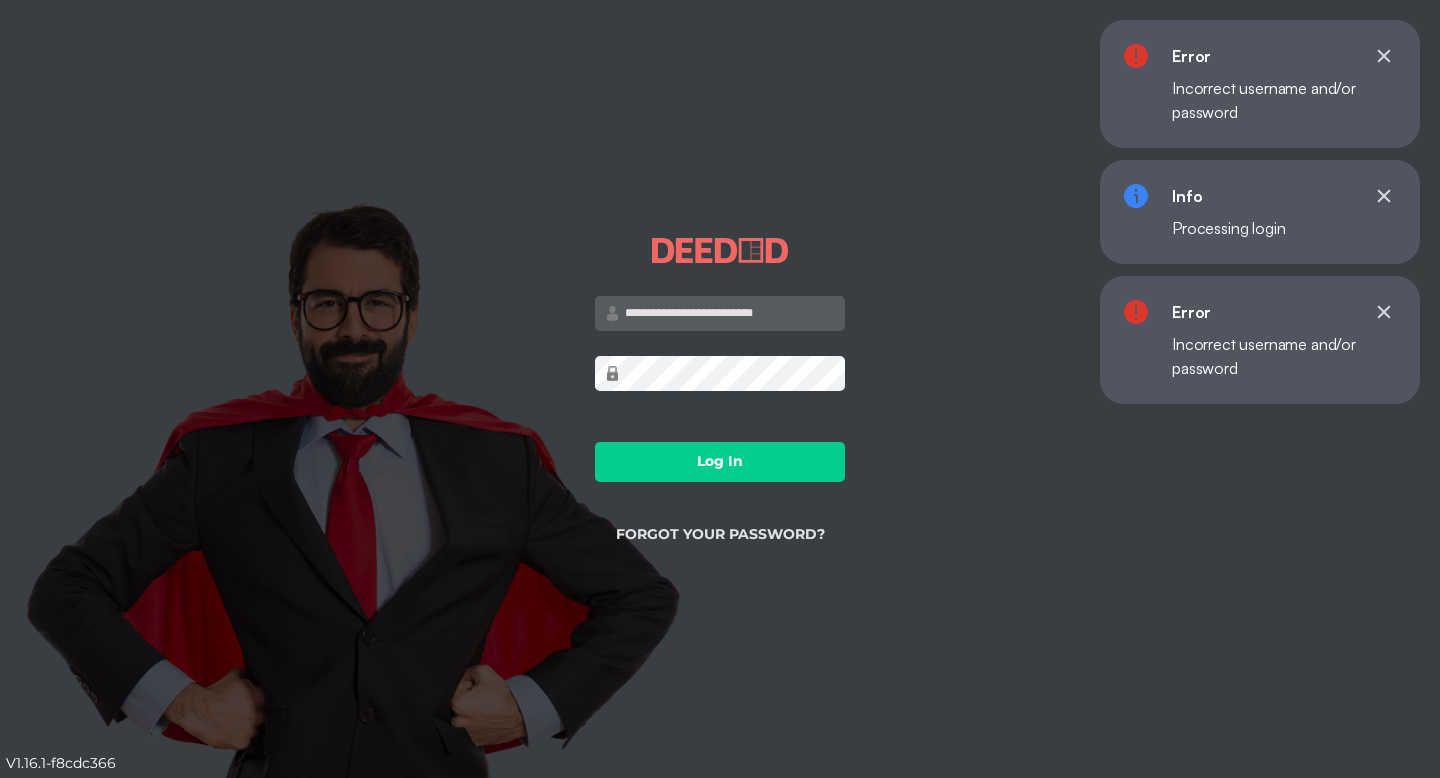 click on "Forgot your Password?" at bounding box center [720, 534] 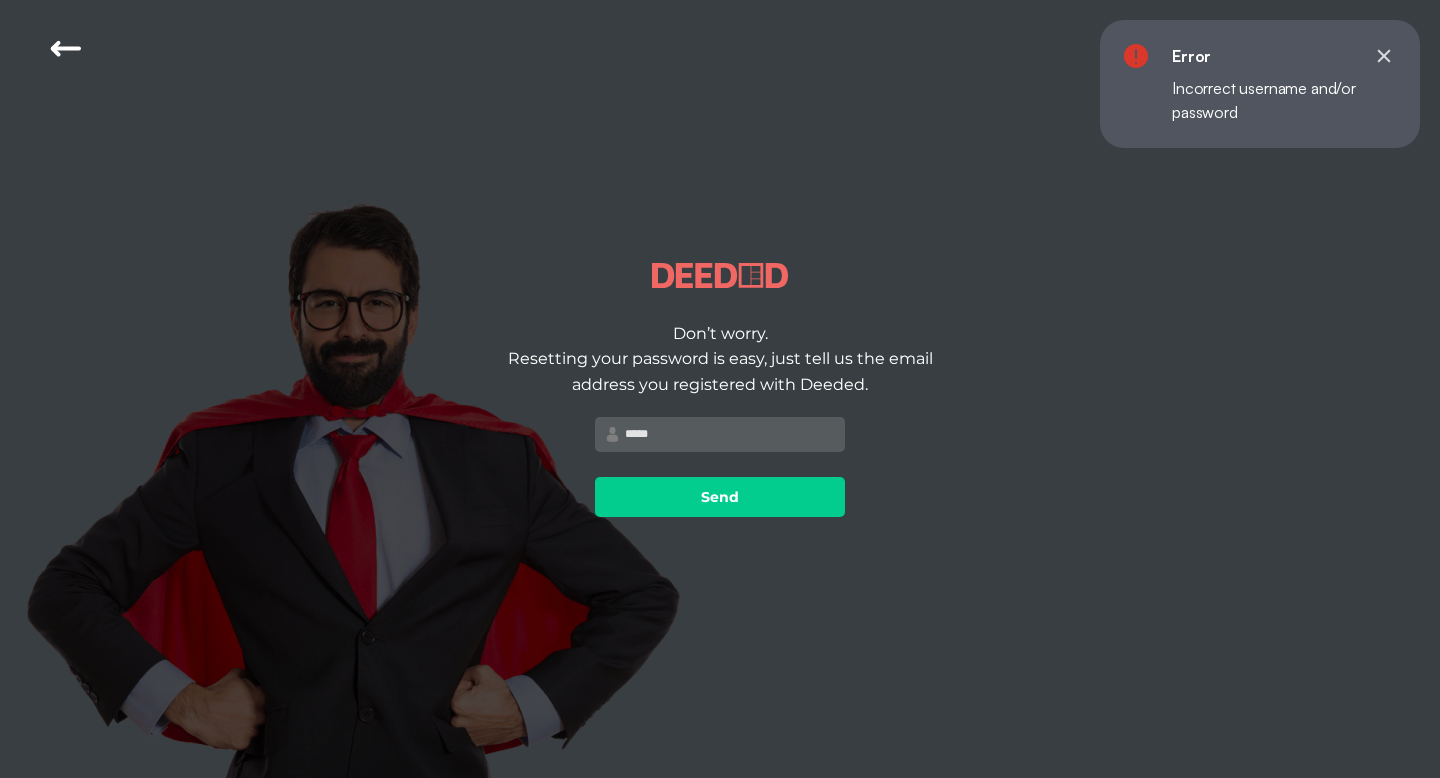 click at bounding box center (720, 434) 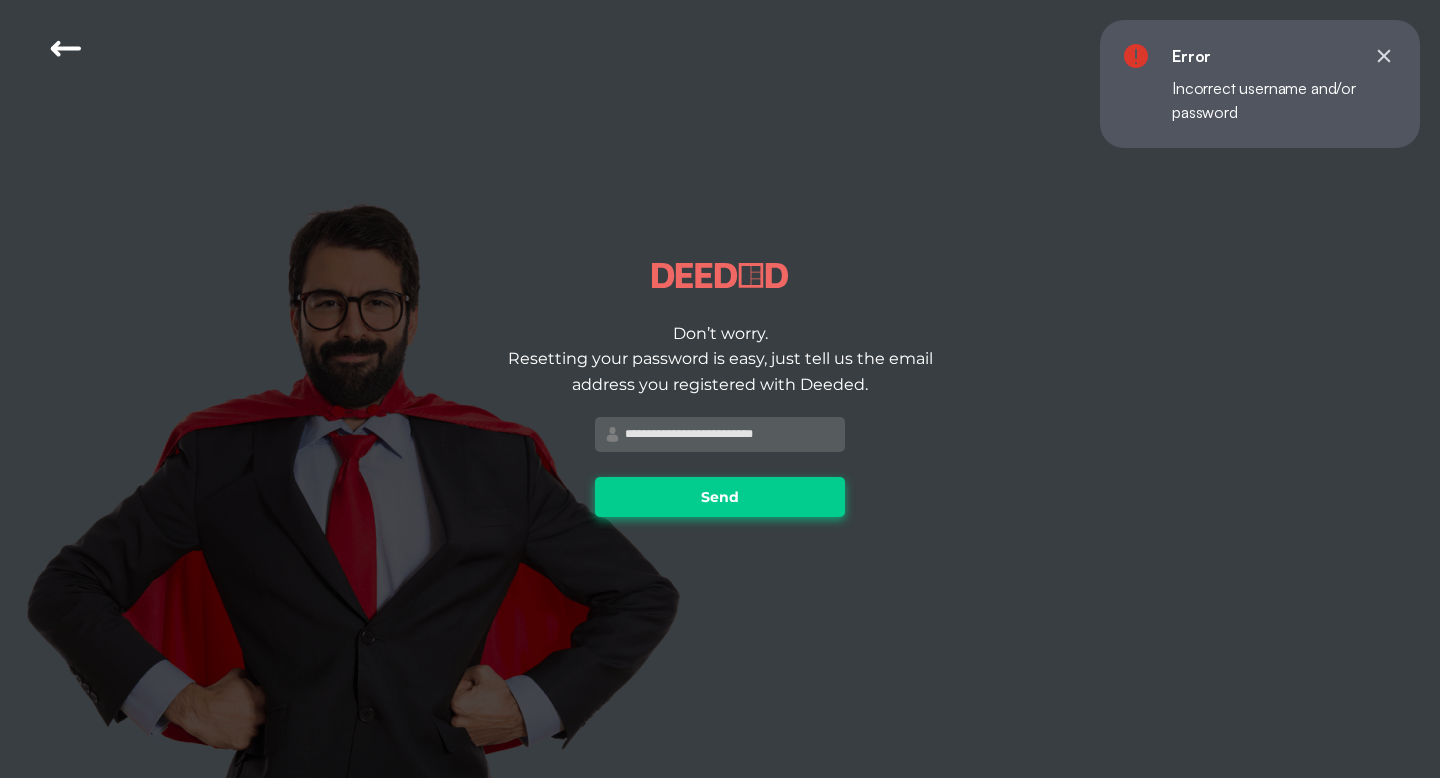 click on "Send" at bounding box center (720, 497) 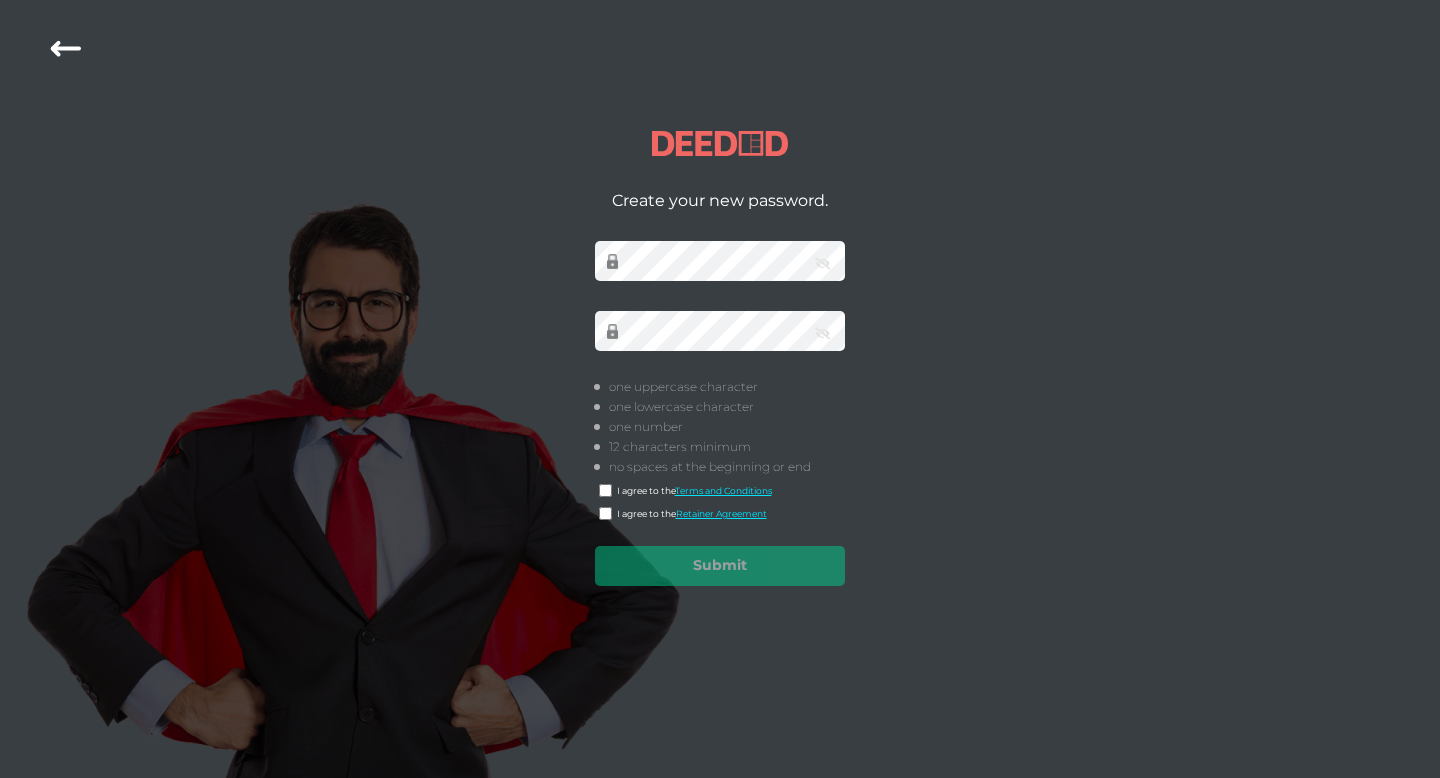 scroll, scrollTop: 0, scrollLeft: 0, axis: both 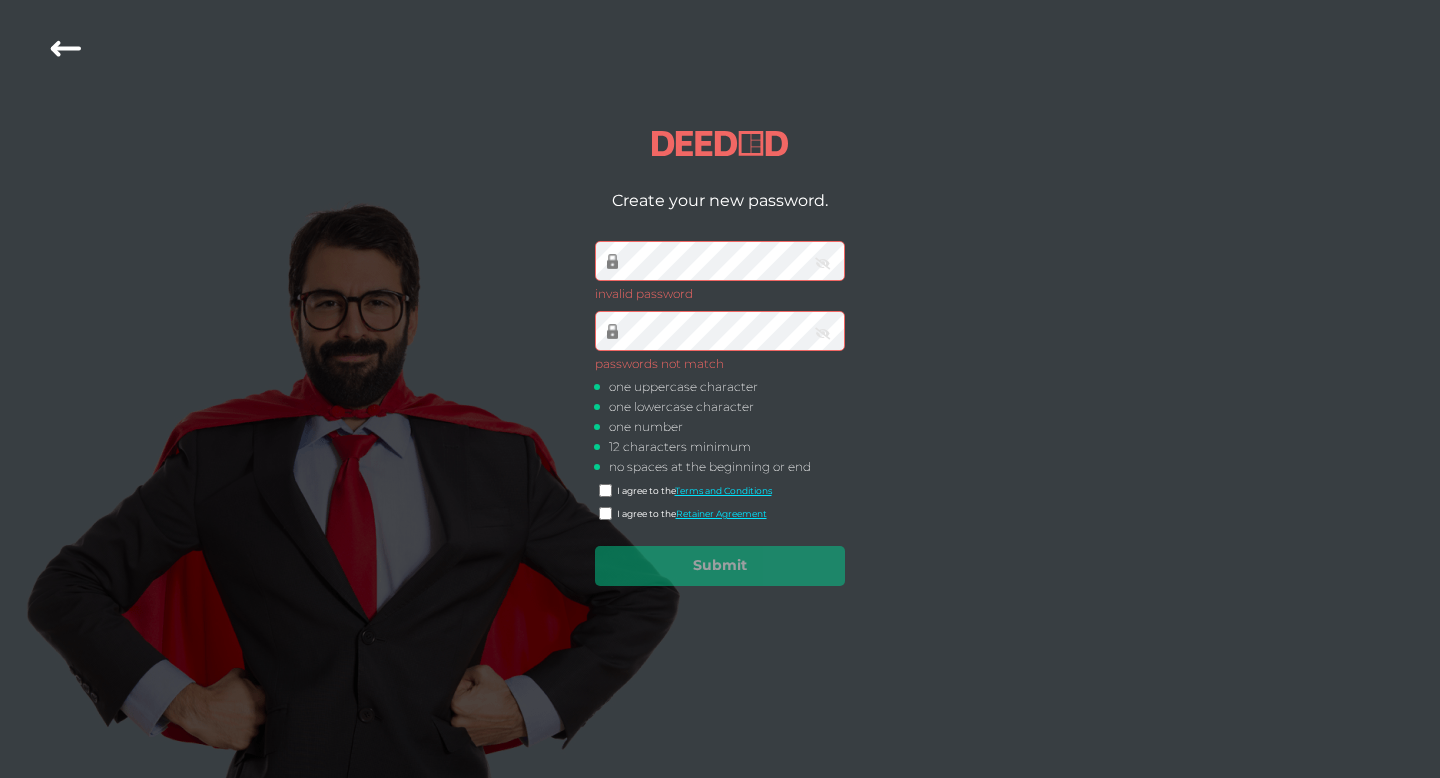 click on "Create your new password. invalid password passwords not match one uppercase character one lowercase character one number 12 characters minimum no spaces at the beginning or end I agree to the  Terms and Conditions I agree to the  Retainer Agreement Submit Loading..." at bounding box center [720, 389] 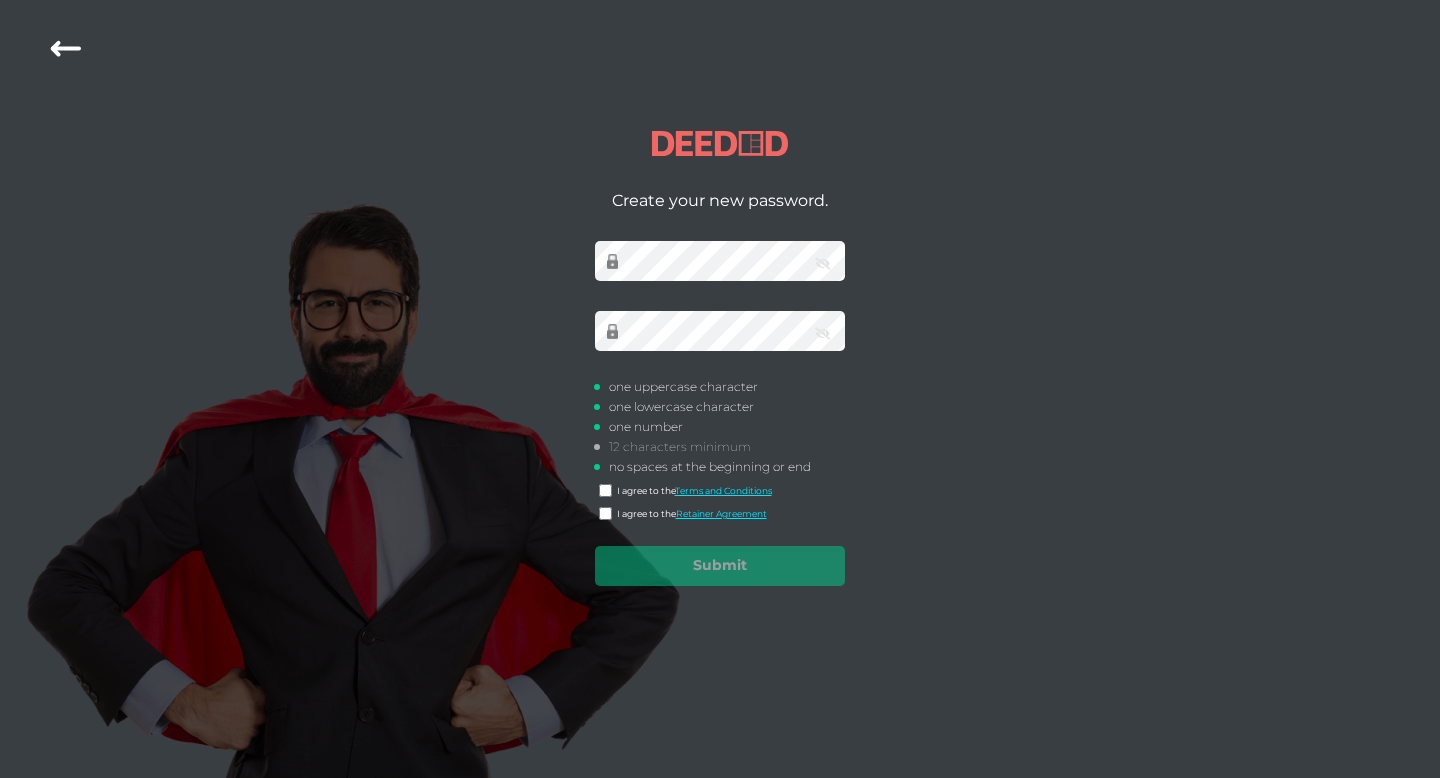 click at bounding box center [822, 264] 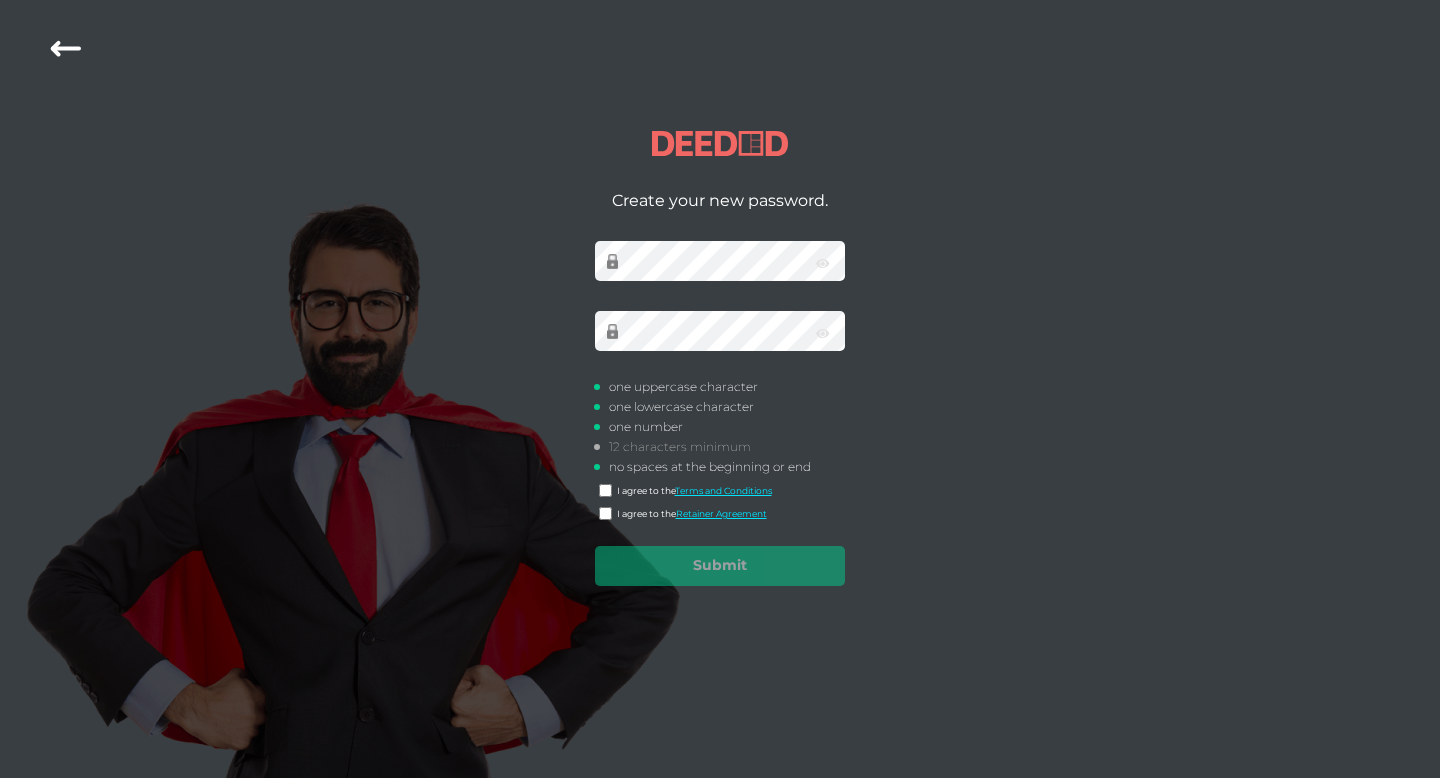 click on "Create your new password. invalid password passwords not match one uppercase character one lowercase character one number 12 characters minimum no spaces at the beginning or end I agree to the  Terms and Conditions I agree to the  Retainer Agreement Submit Loading..." at bounding box center (720, 389) 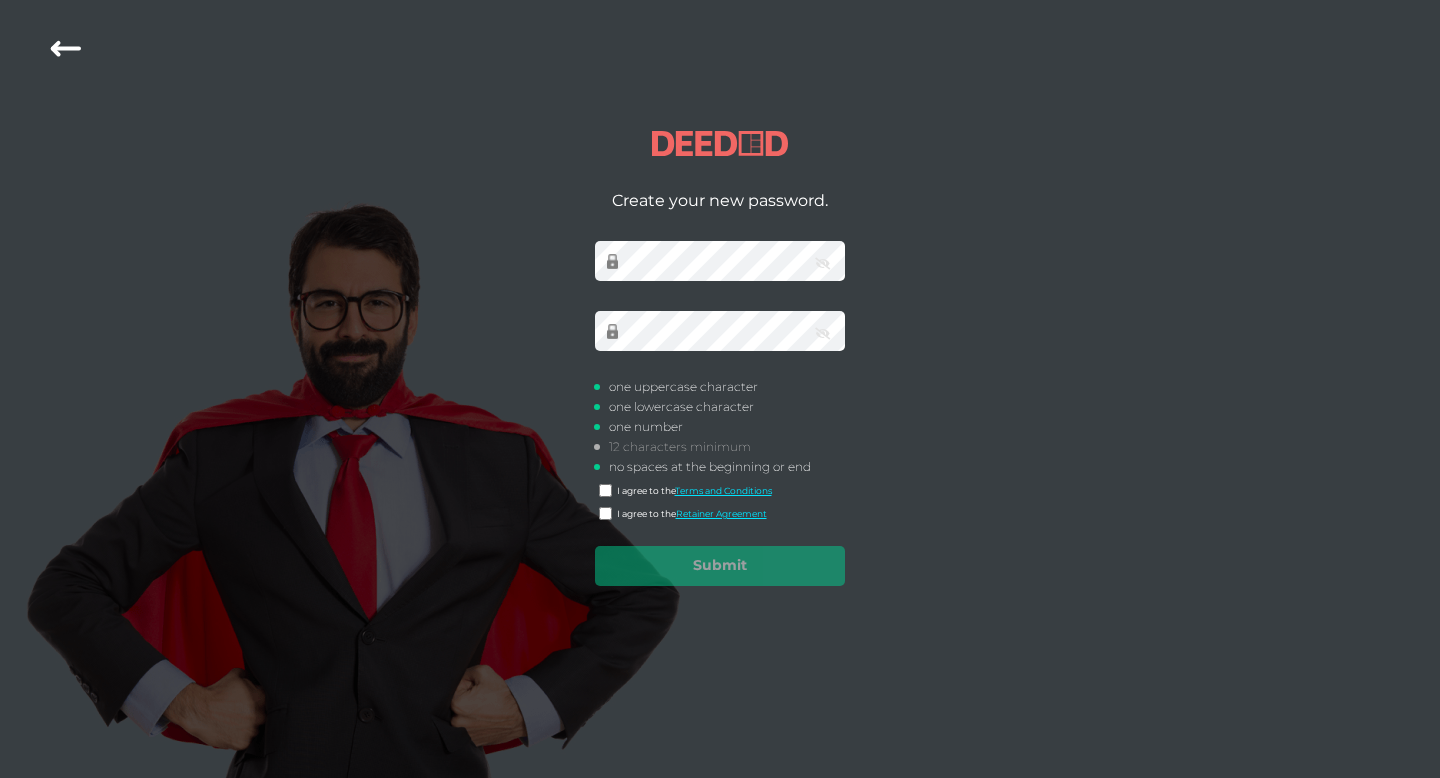 click at bounding box center [822, 264] 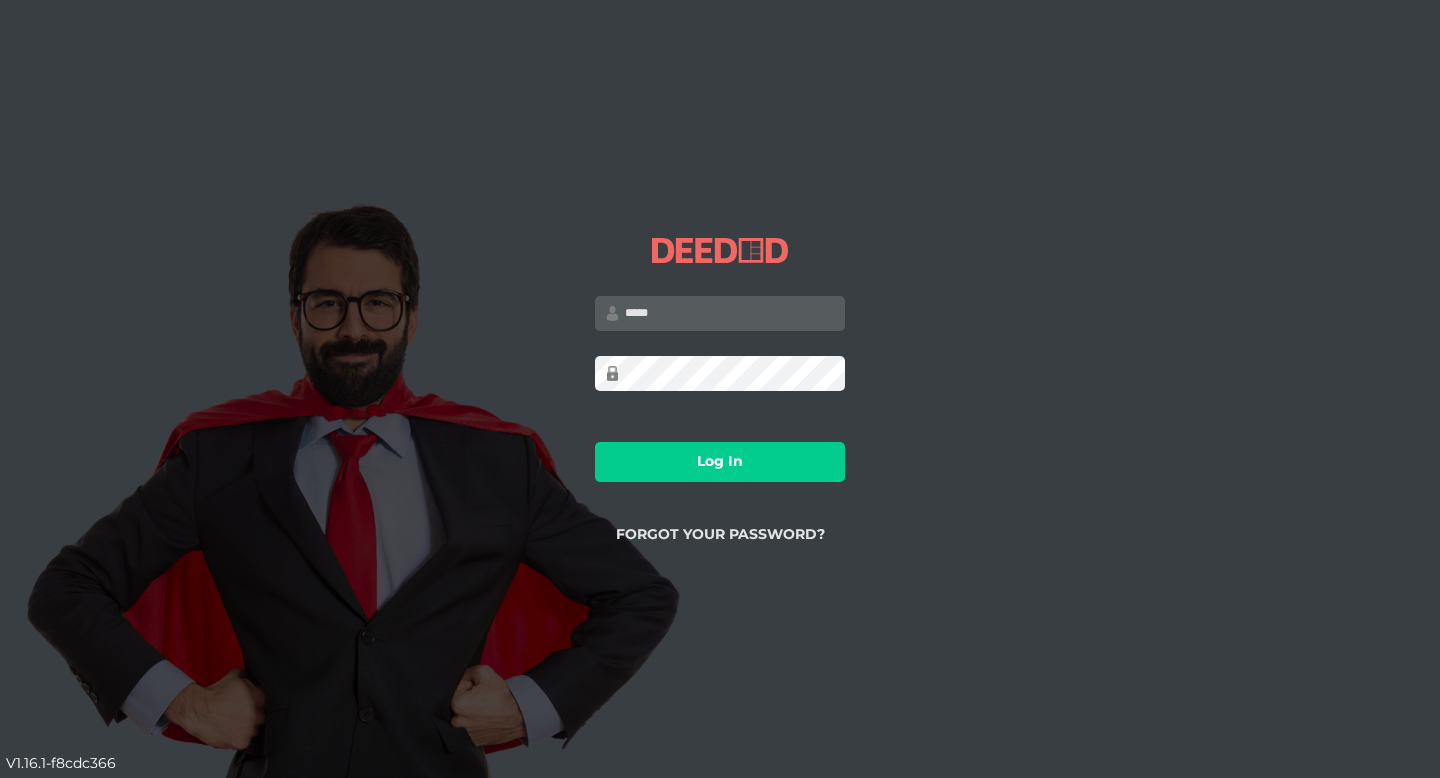 scroll, scrollTop: 0, scrollLeft: 0, axis: both 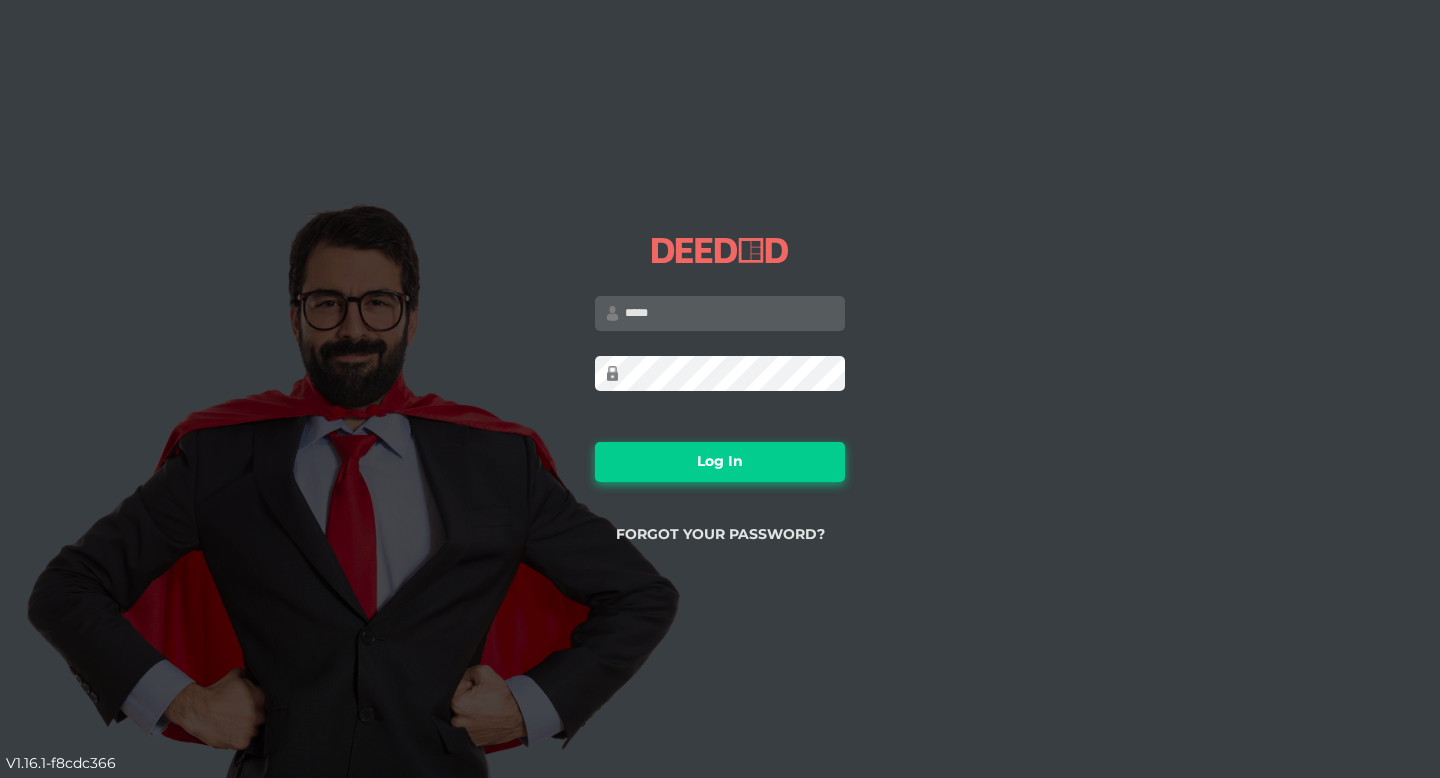 type on "**********" 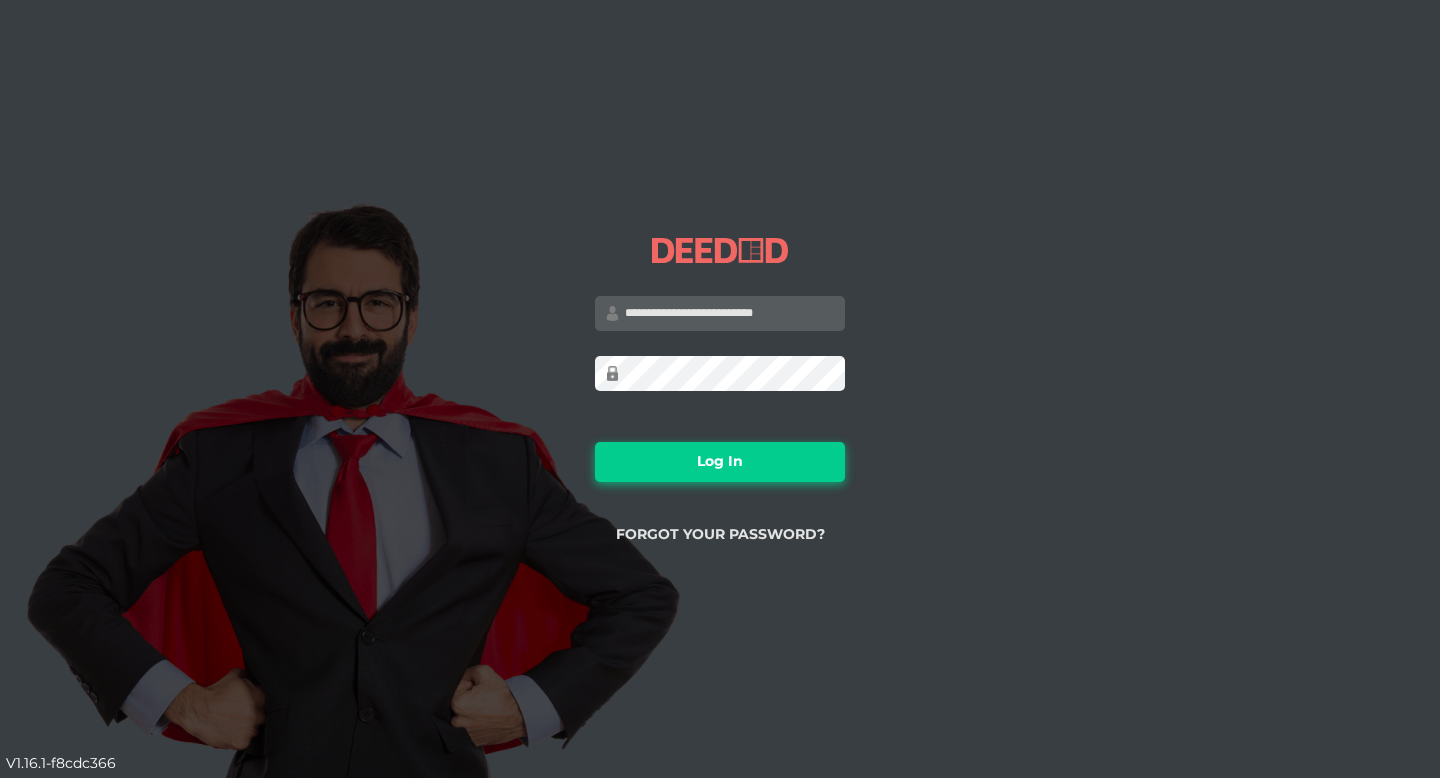 click on "Log In" at bounding box center (720, 462) 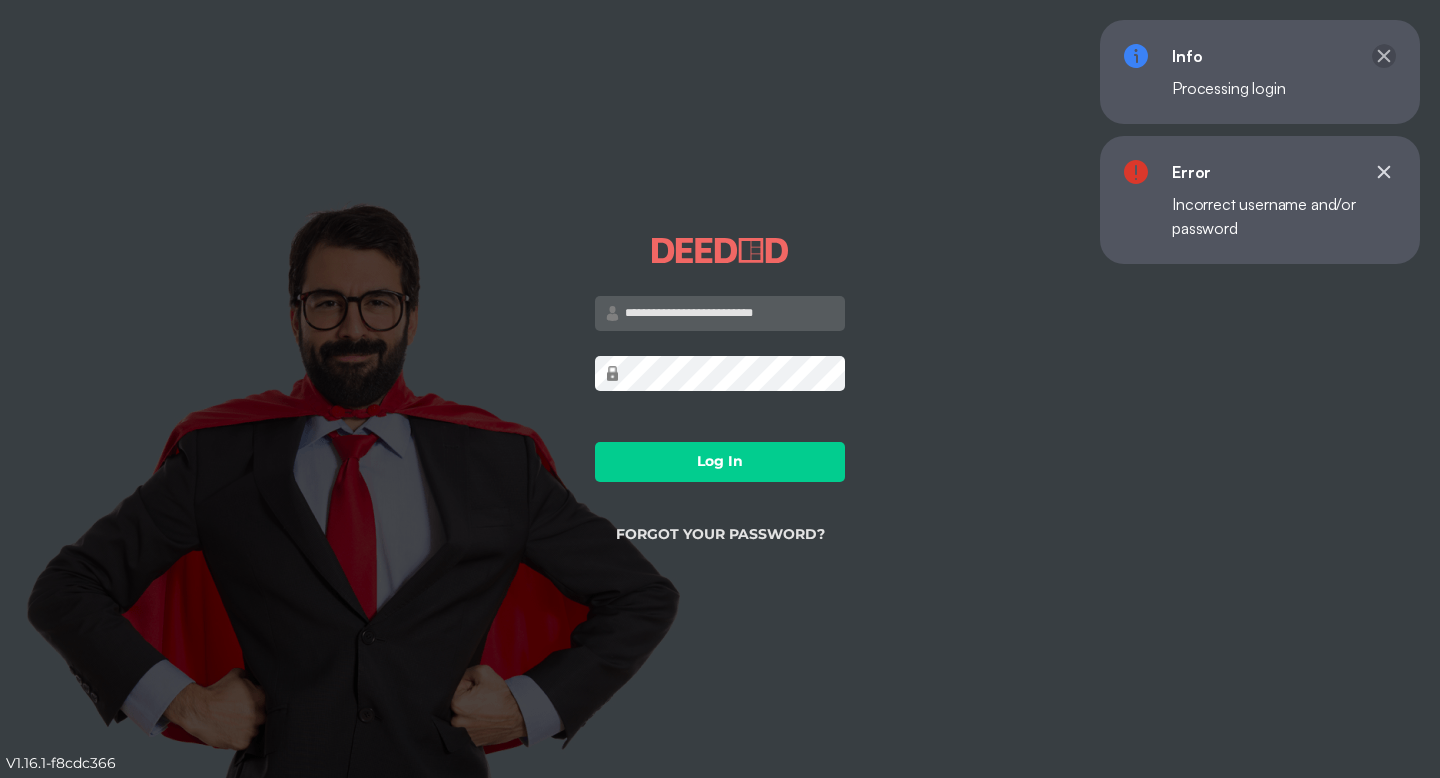 click at bounding box center [1384, 56] 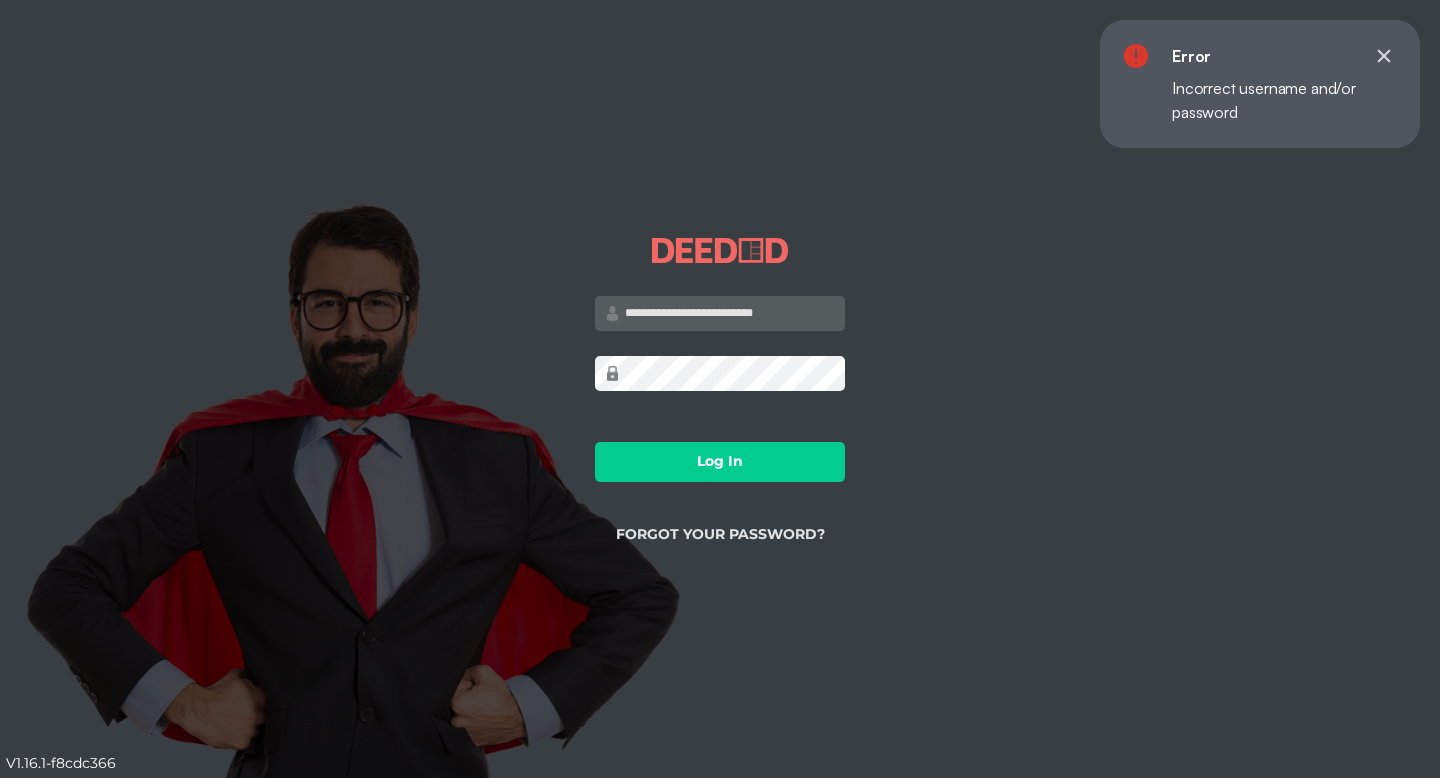click on "**********" at bounding box center (720, 389) 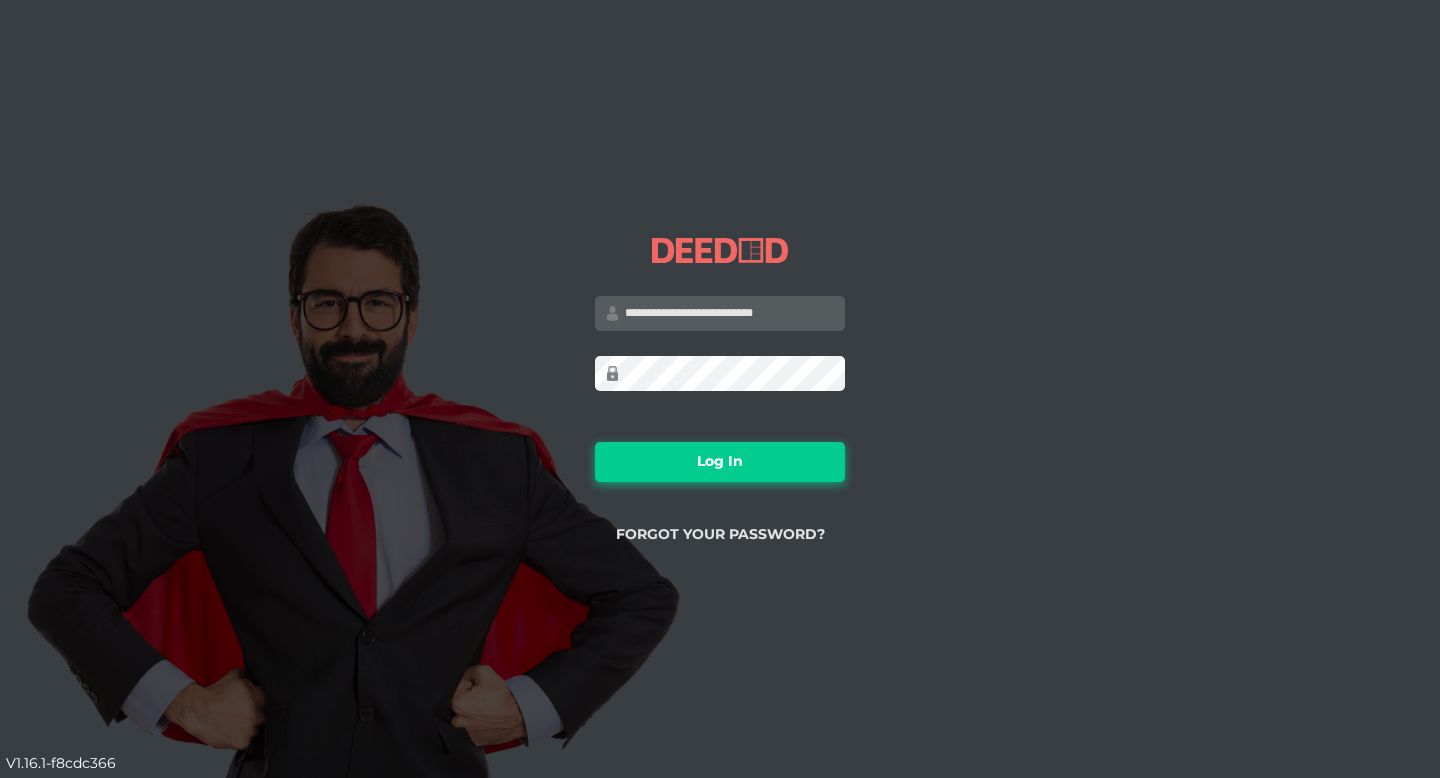 click on "Log In" at bounding box center (720, 462) 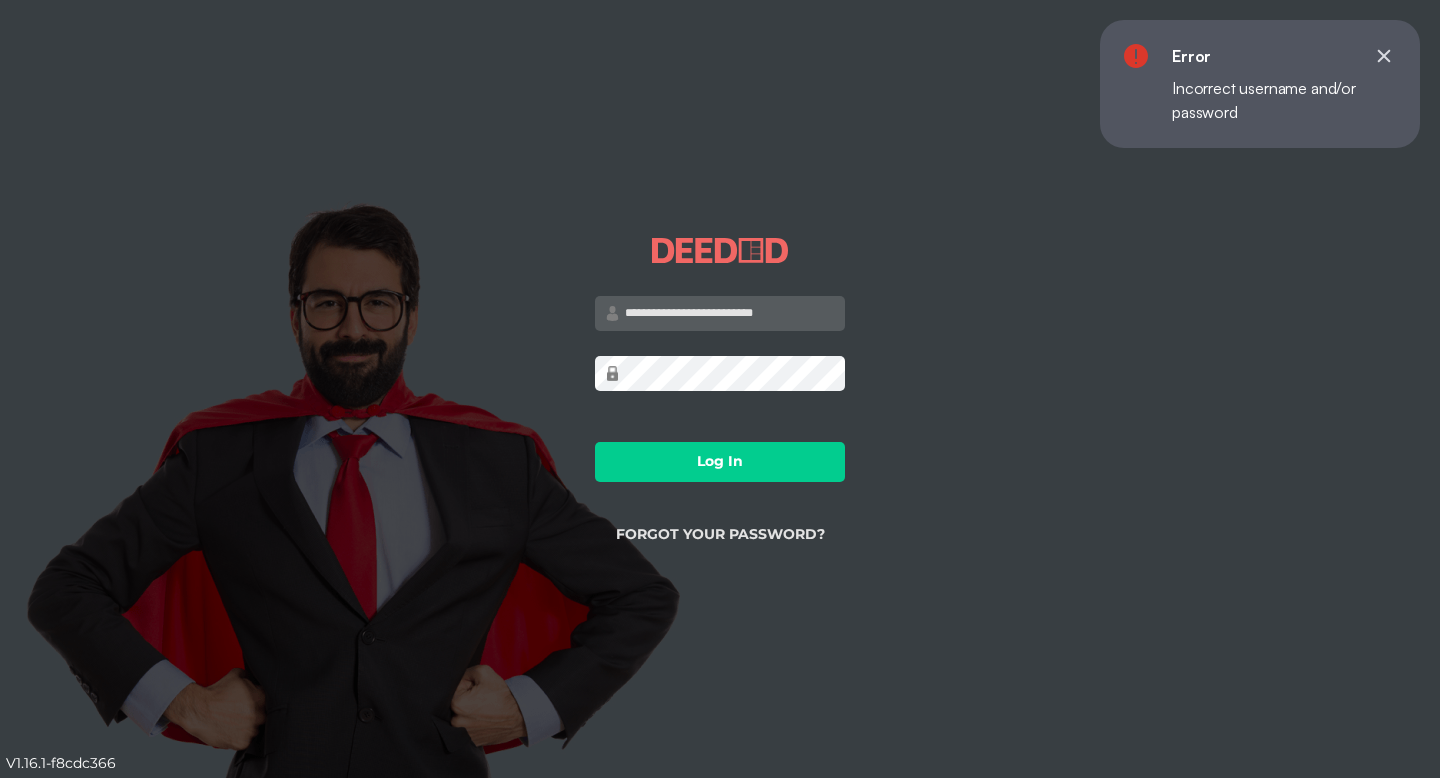 click on "Forgot your Password?" at bounding box center (720, 534) 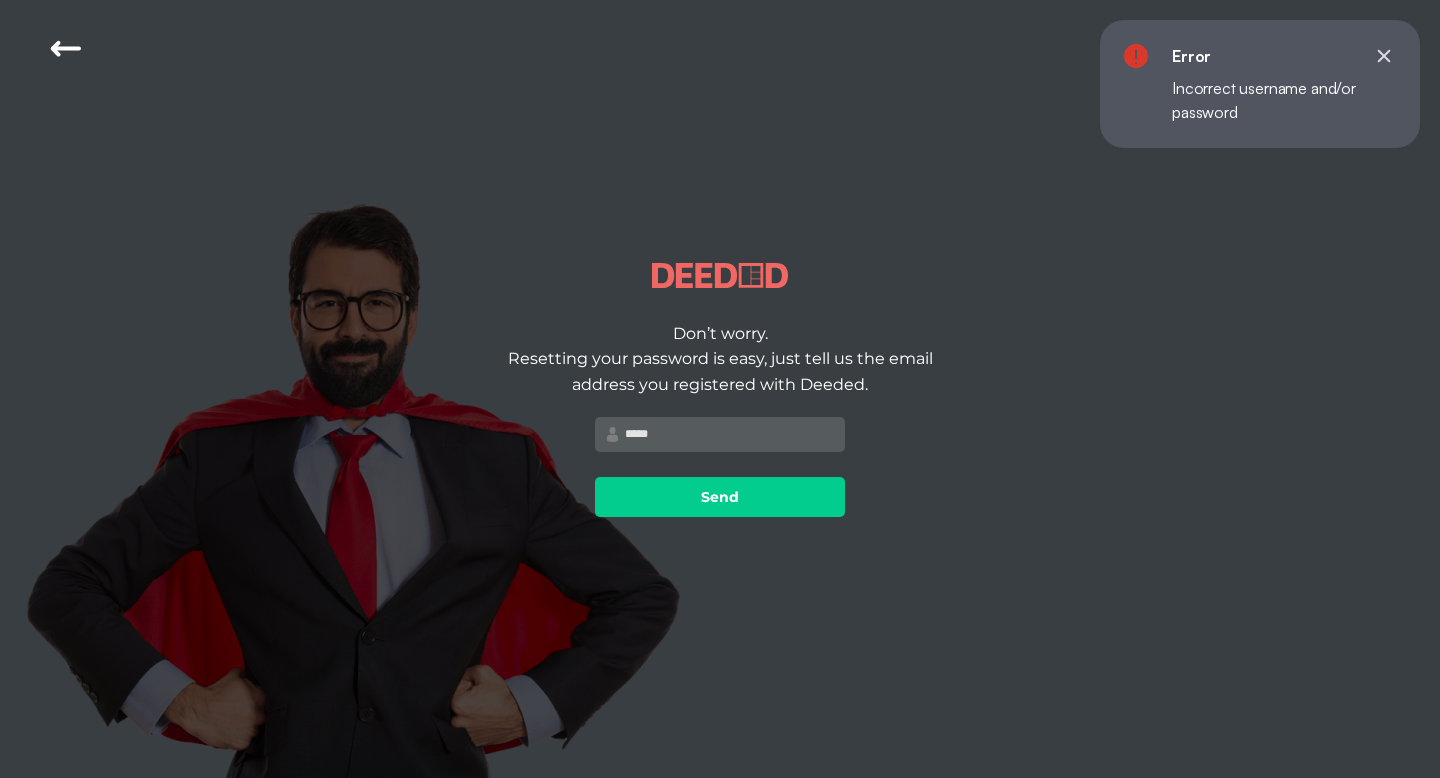 click at bounding box center (720, 434) 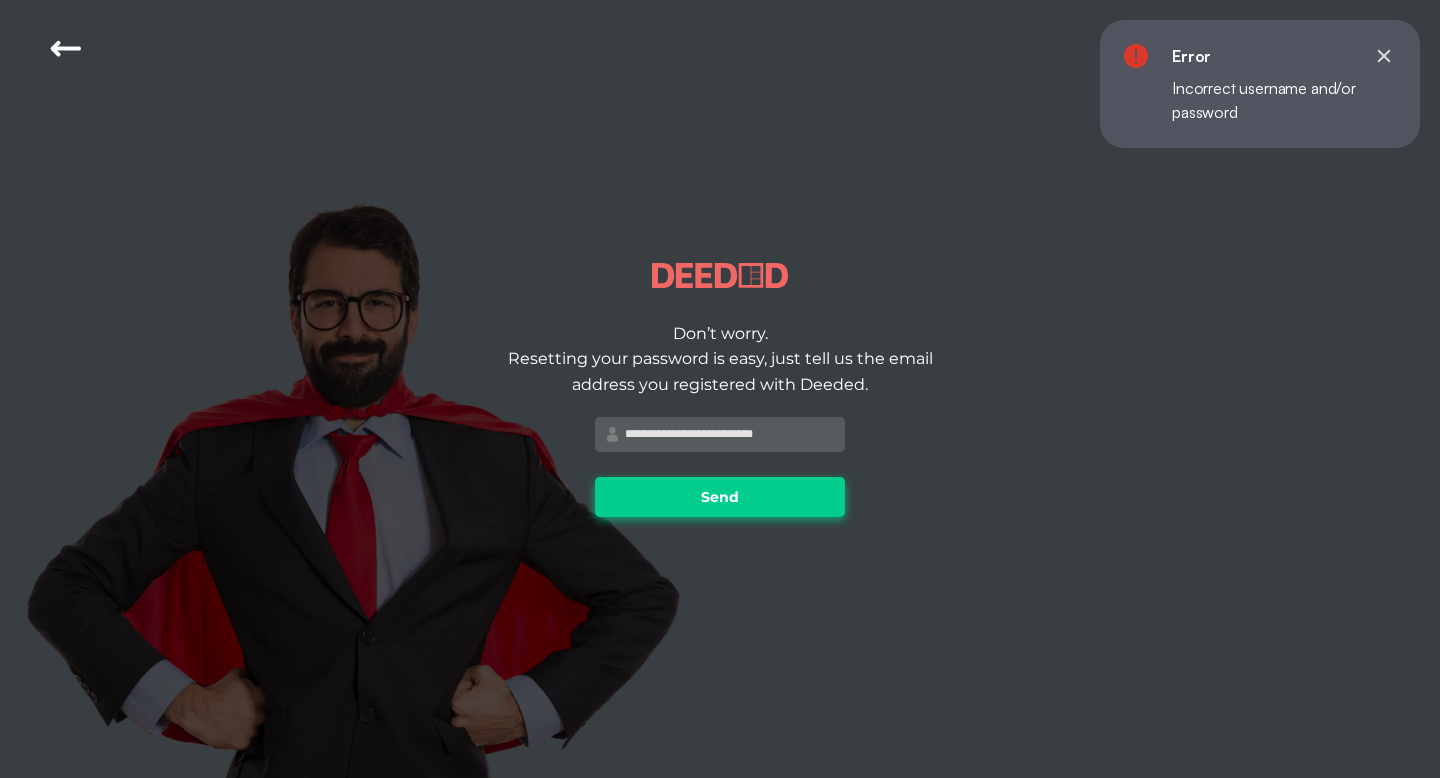 click on "Send" at bounding box center [720, 497] 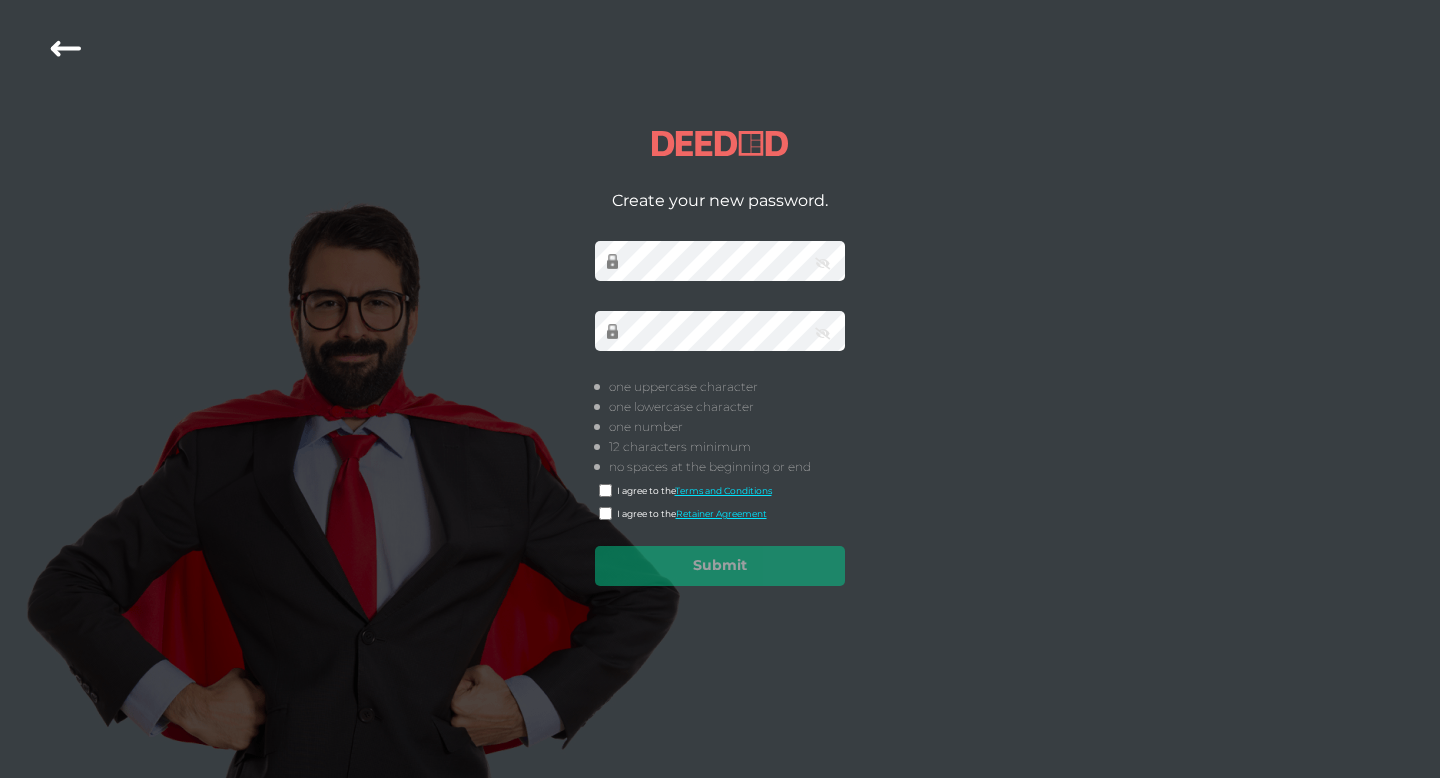 scroll, scrollTop: 0, scrollLeft: 0, axis: both 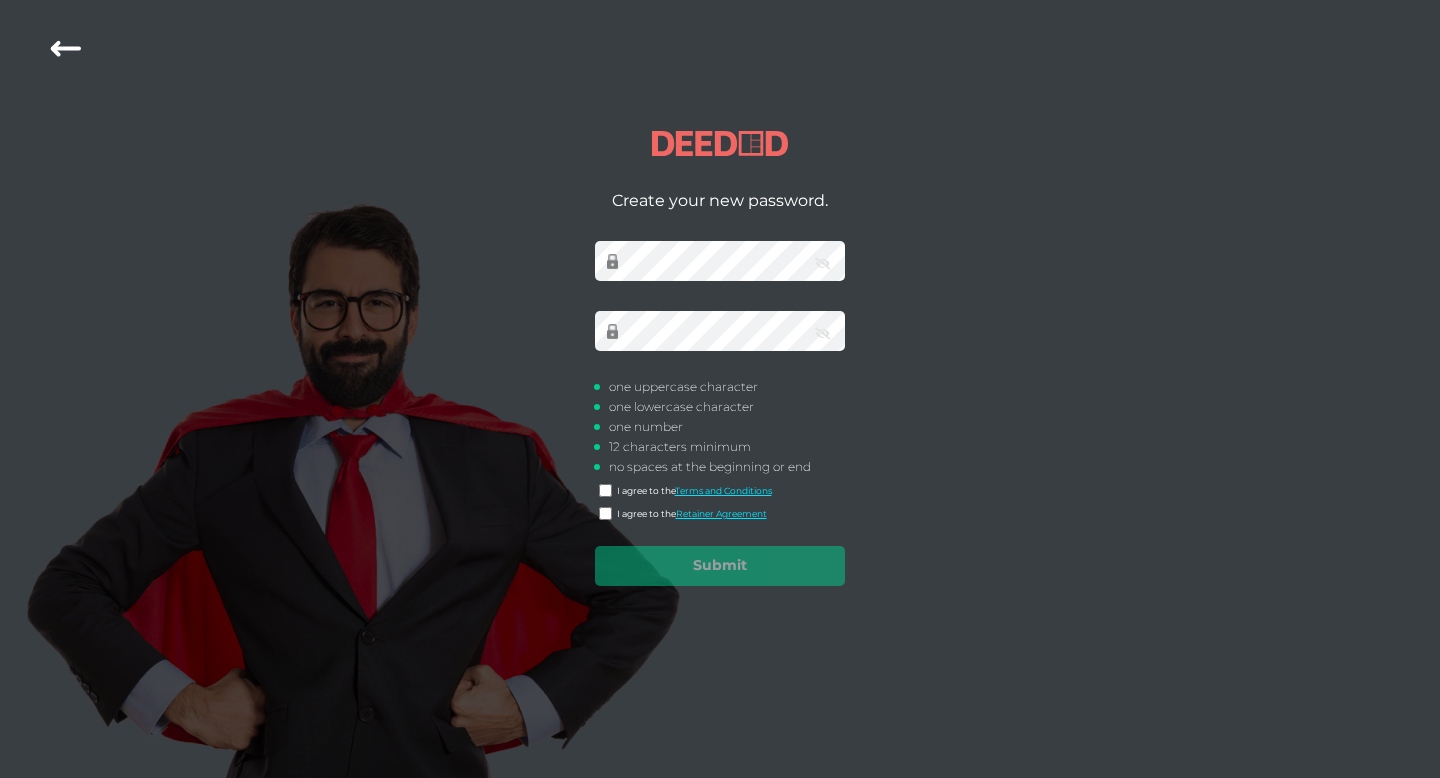 click at bounding box center (822, 264) 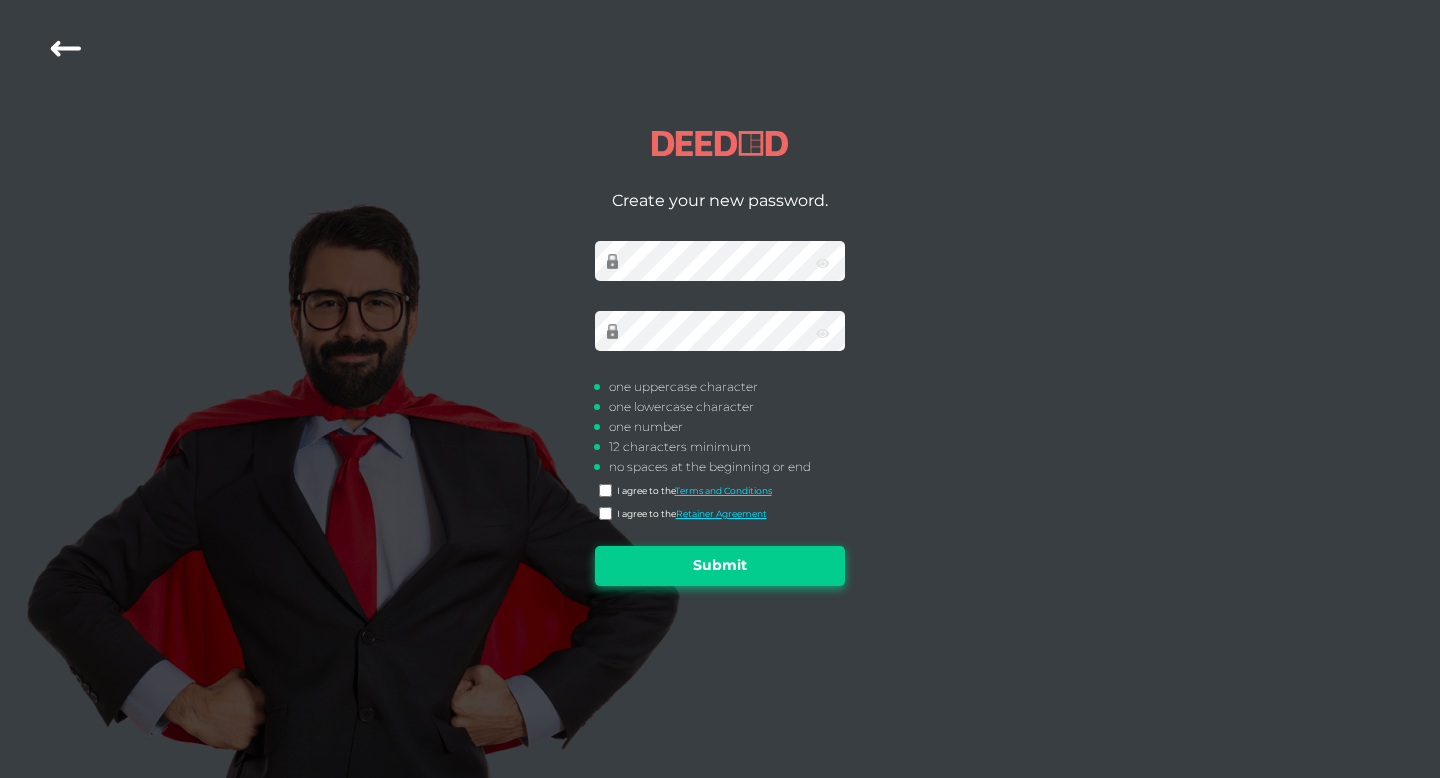 click on "Submit" at bounding box center (720, 566) 